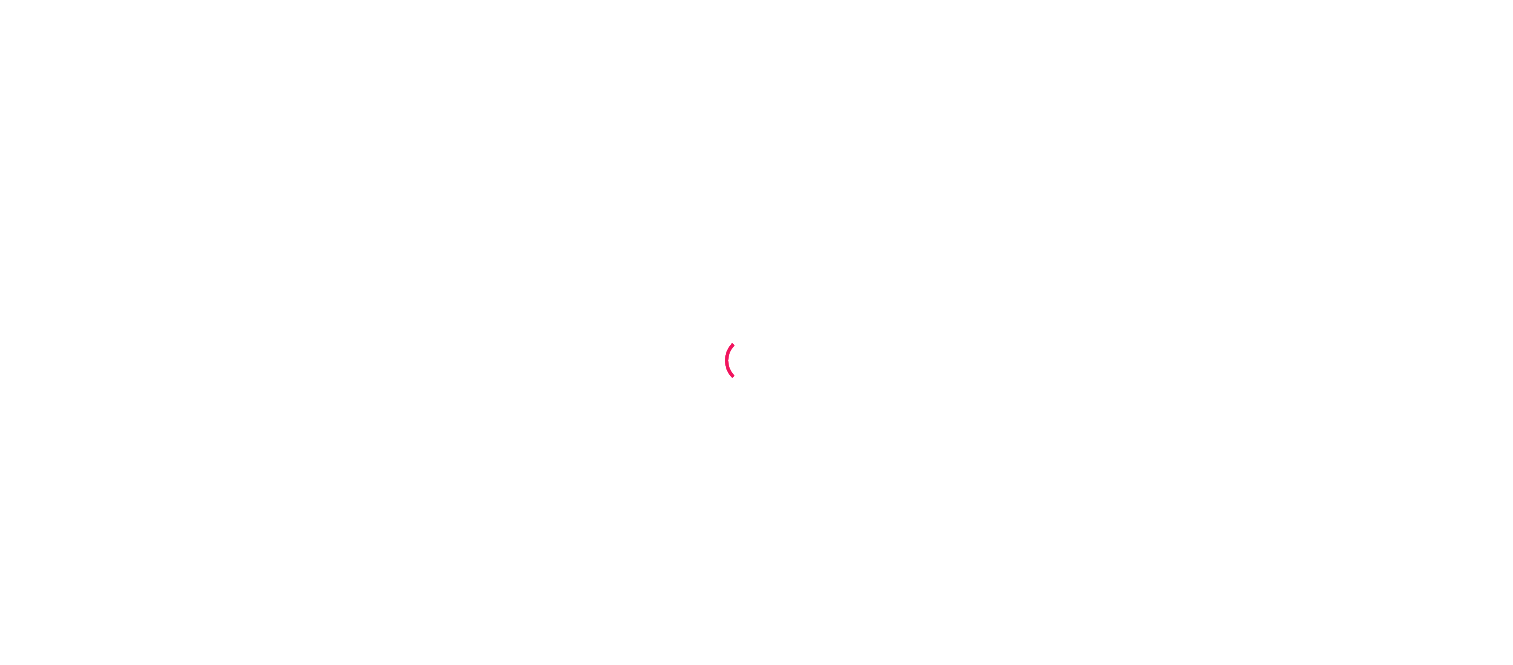scroll, scrollTop: 0, scrollLeft: 0, axis: both 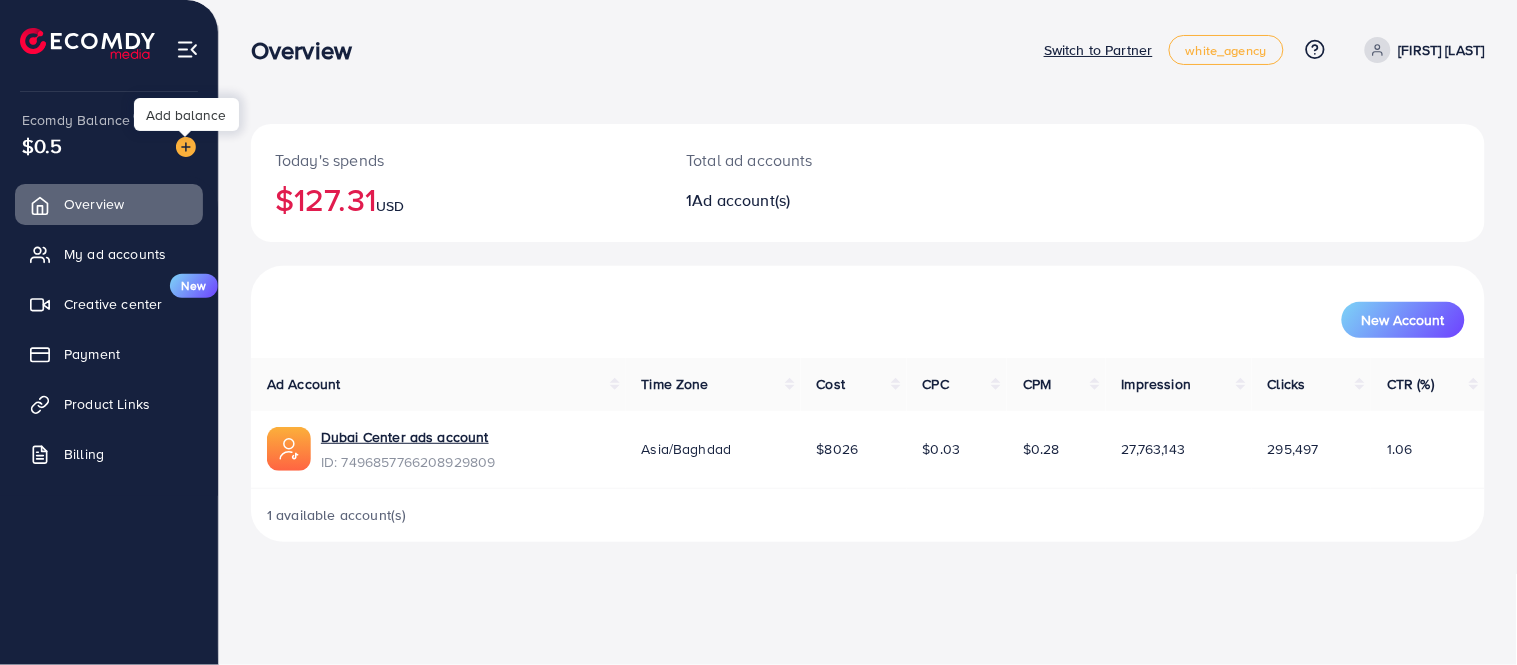 click at bounding box center (186, 147) 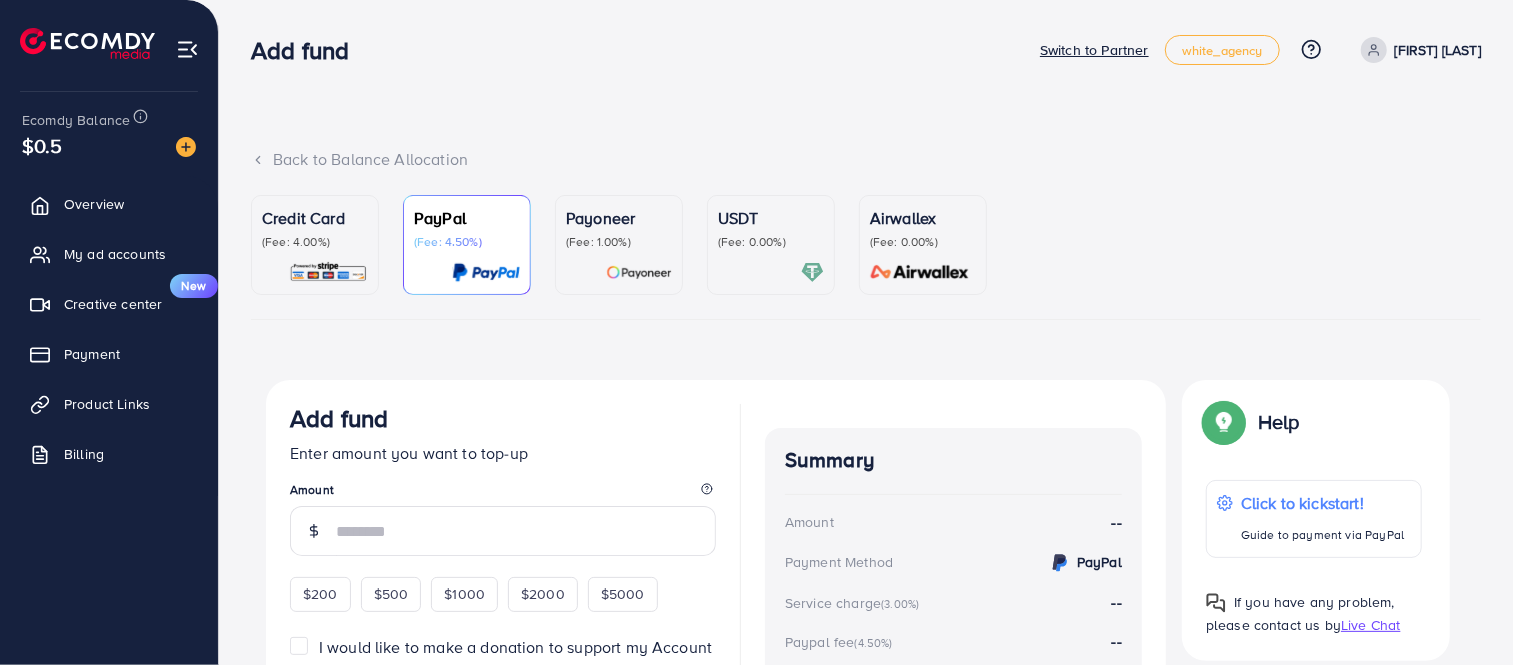click on "(Fee: 4.00%)" at bounding box center (315, 242) 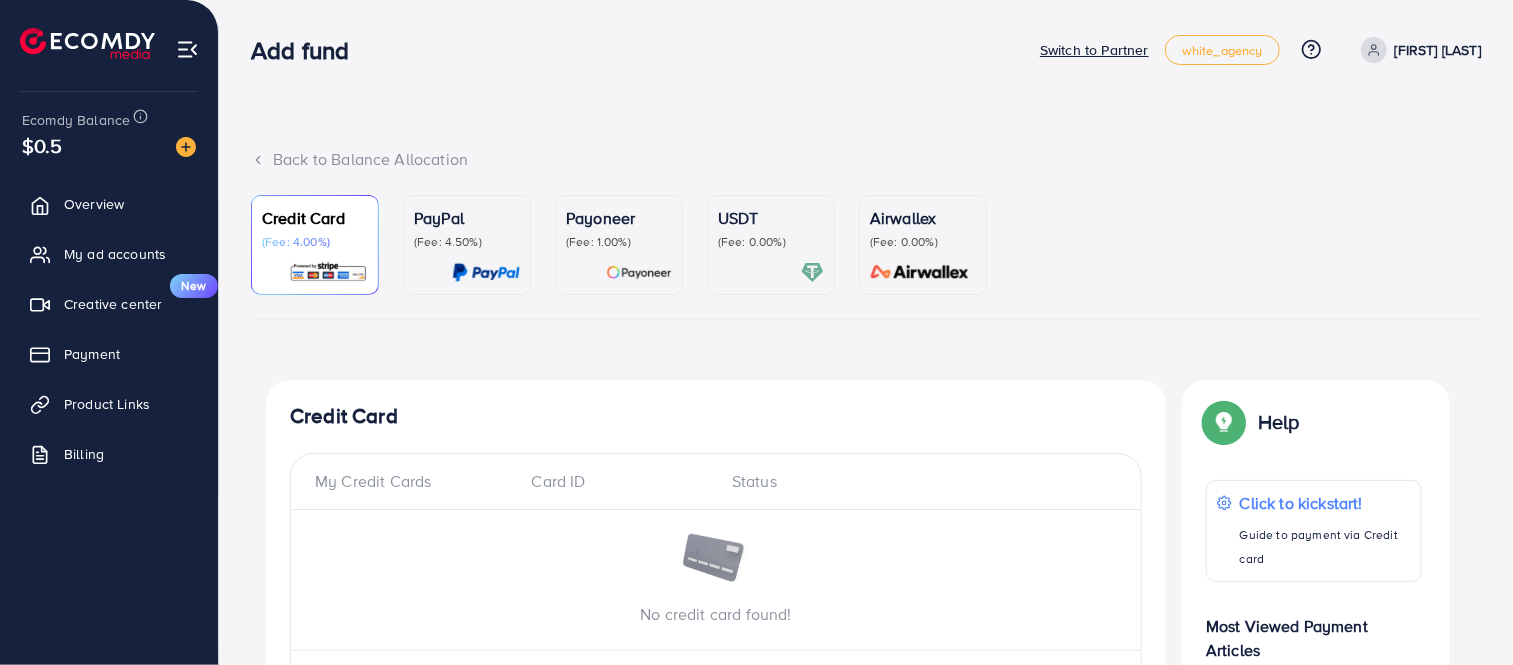 scroll, scrollTop: 662, scrollLeft: 0, axis: vertical 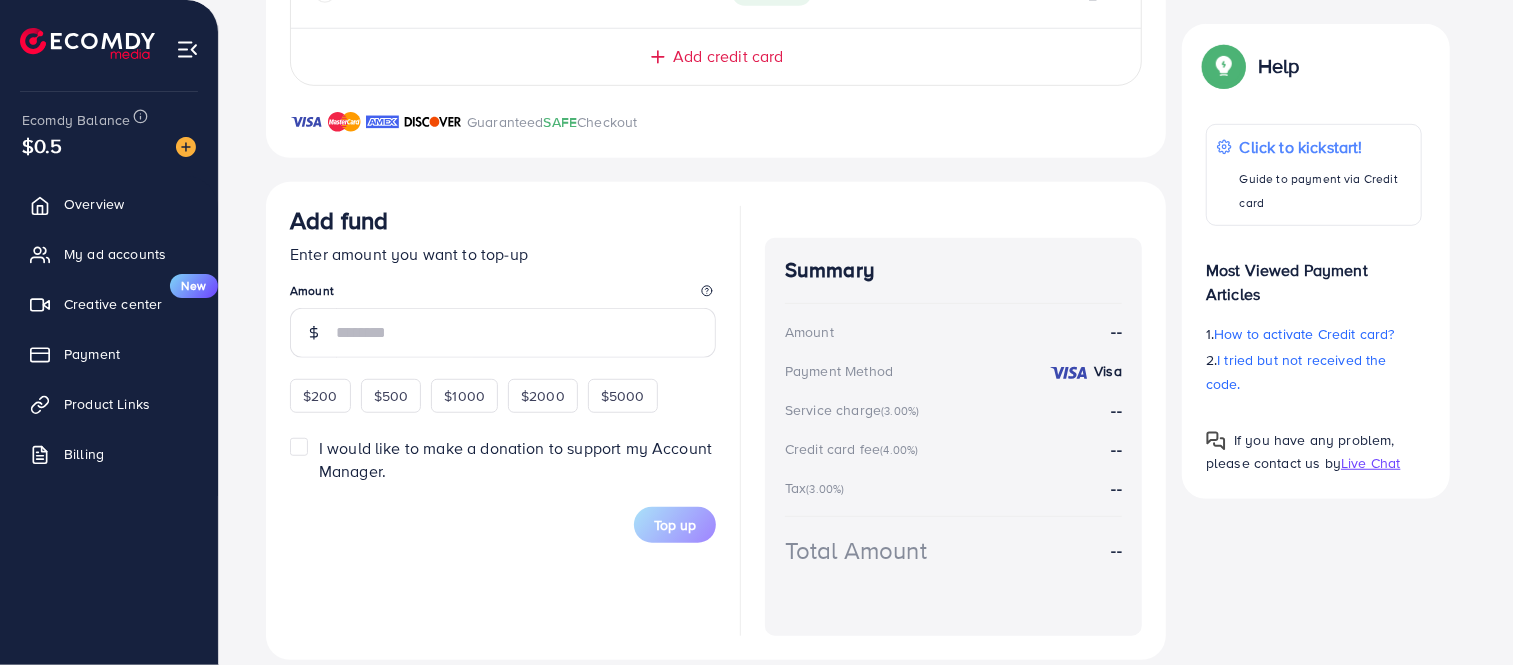 click at bounding box center (526, 333) 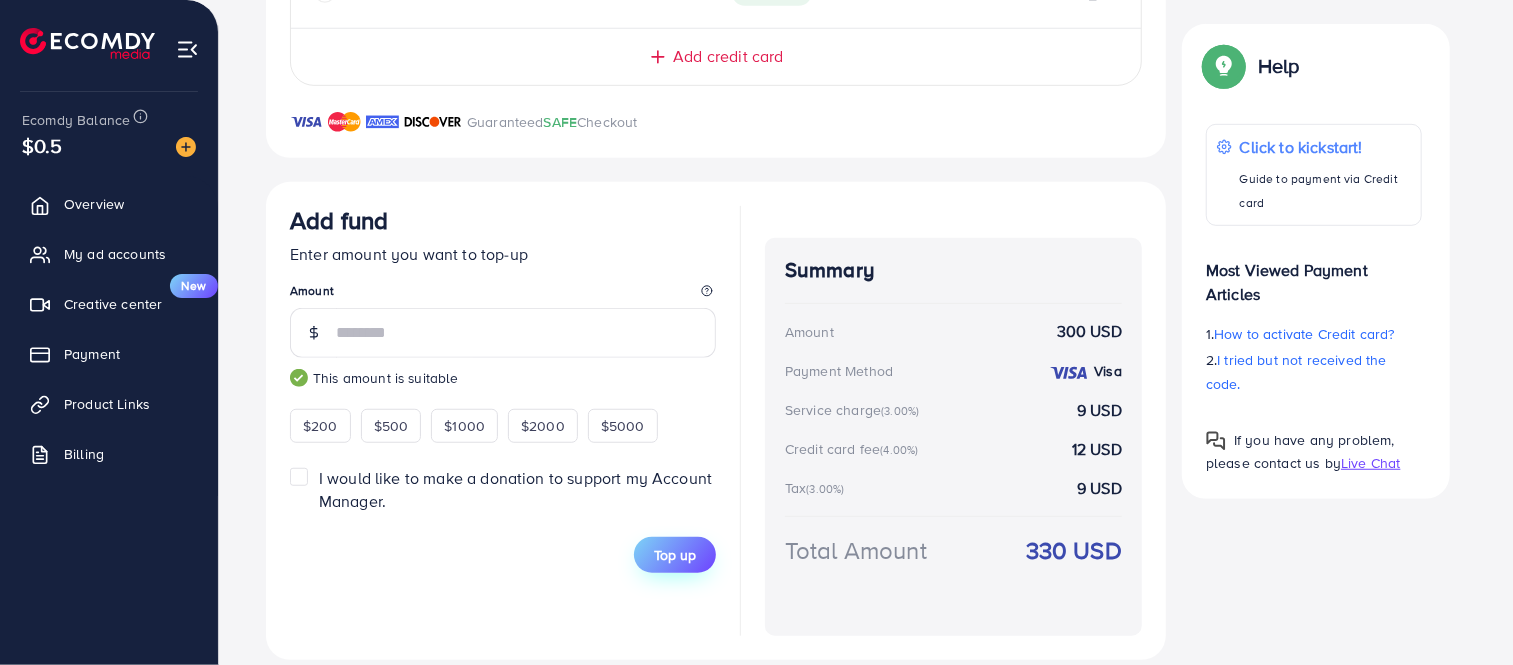 type on "***" 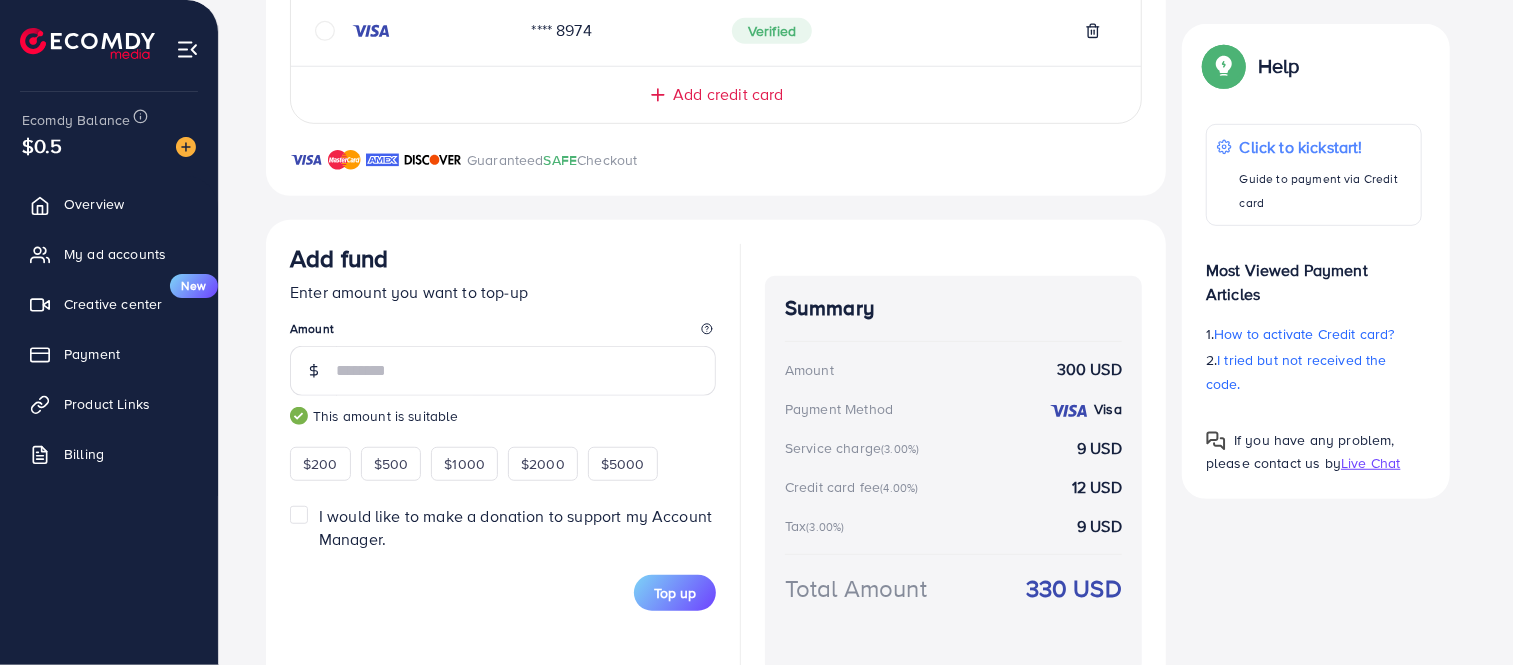 scroll, scrollTop: 793, scrollLeft: 0, axis: vertical 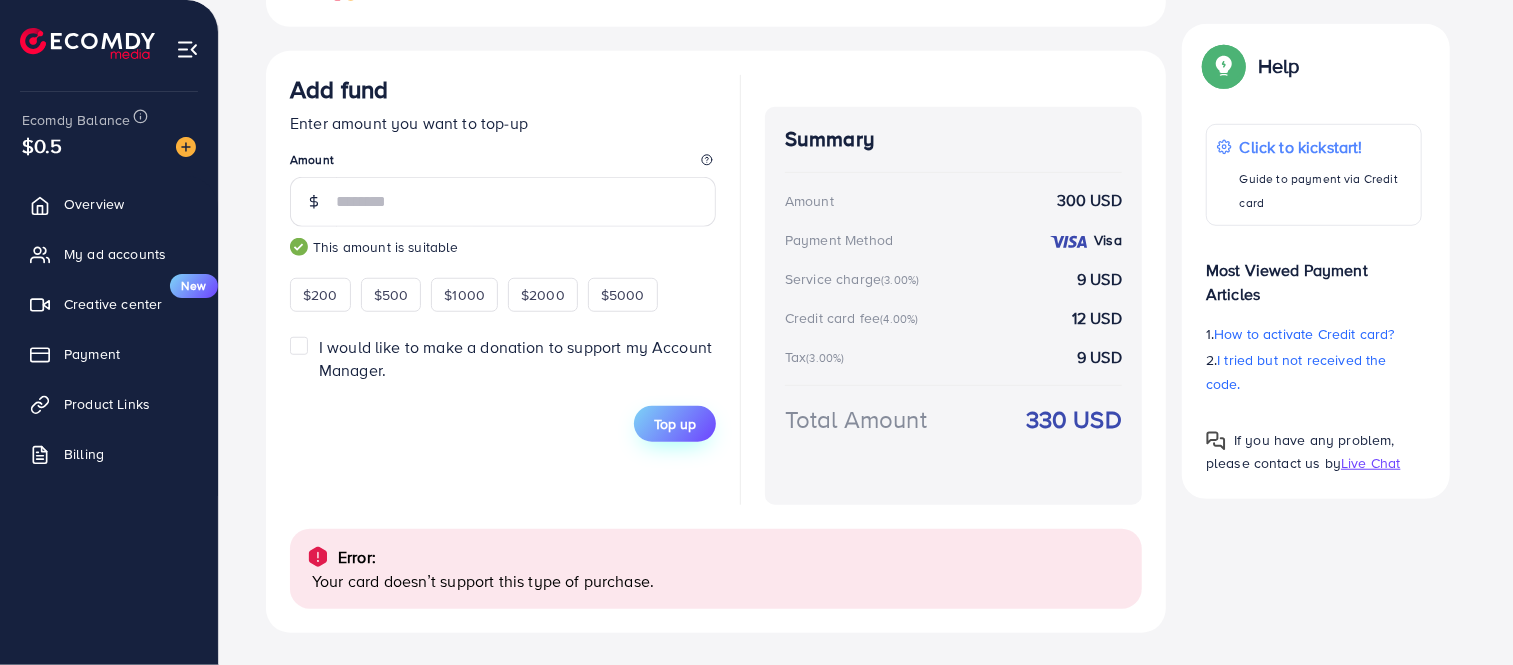 click on "Top up" at bounding box center [675, 424] 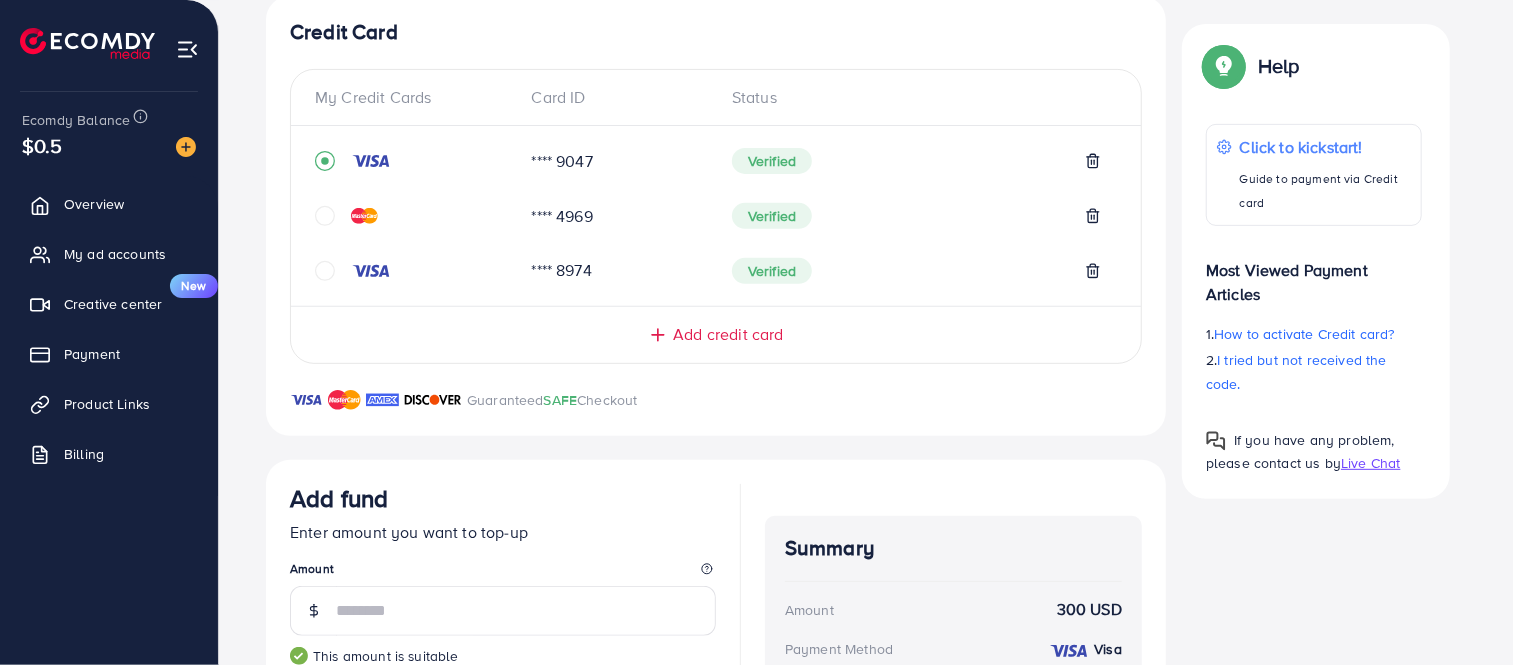 scroll, scrollTop: 237, scrollLeft: 0, axis: vertical 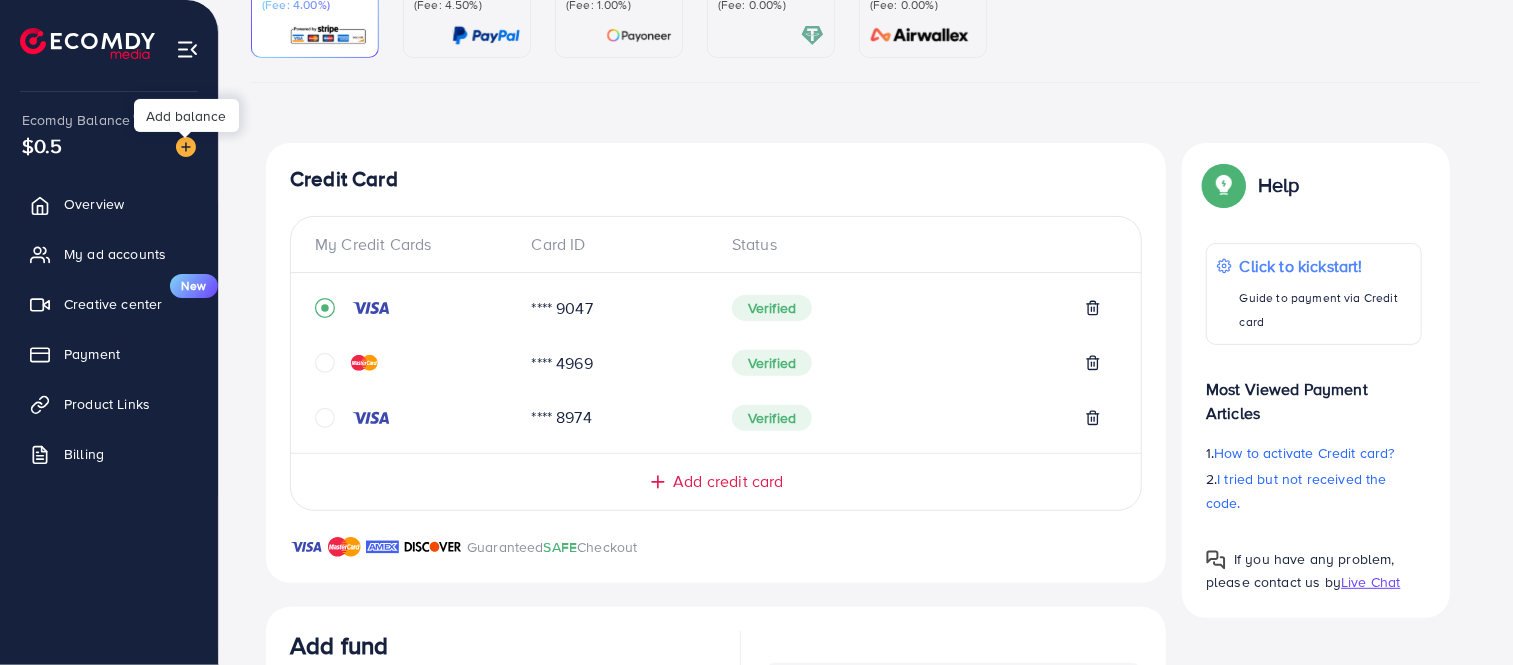 click at bounding box center (185, 135) 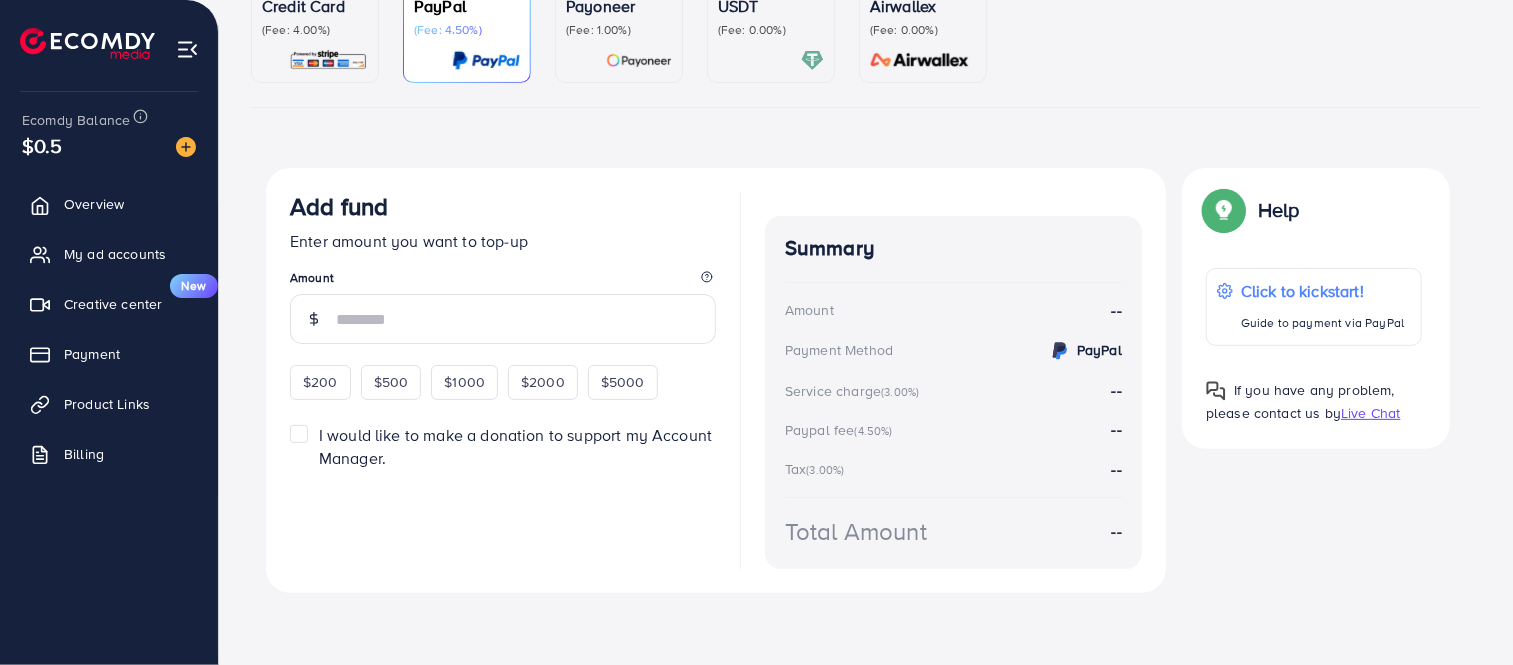 scroll, scrollTop: 0, scrollLeft: 0, axis: both 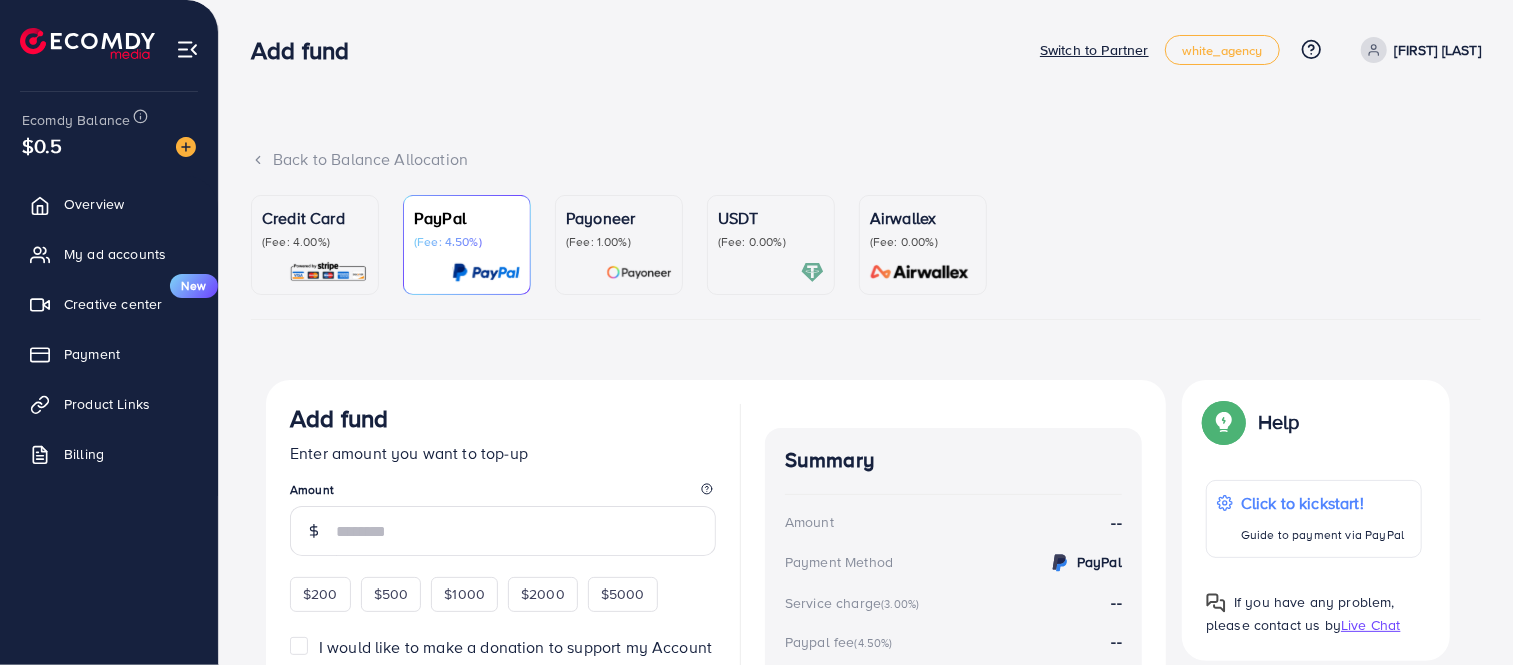 click on "(Fee: 4.00%)" at bounding box center [315, 242] 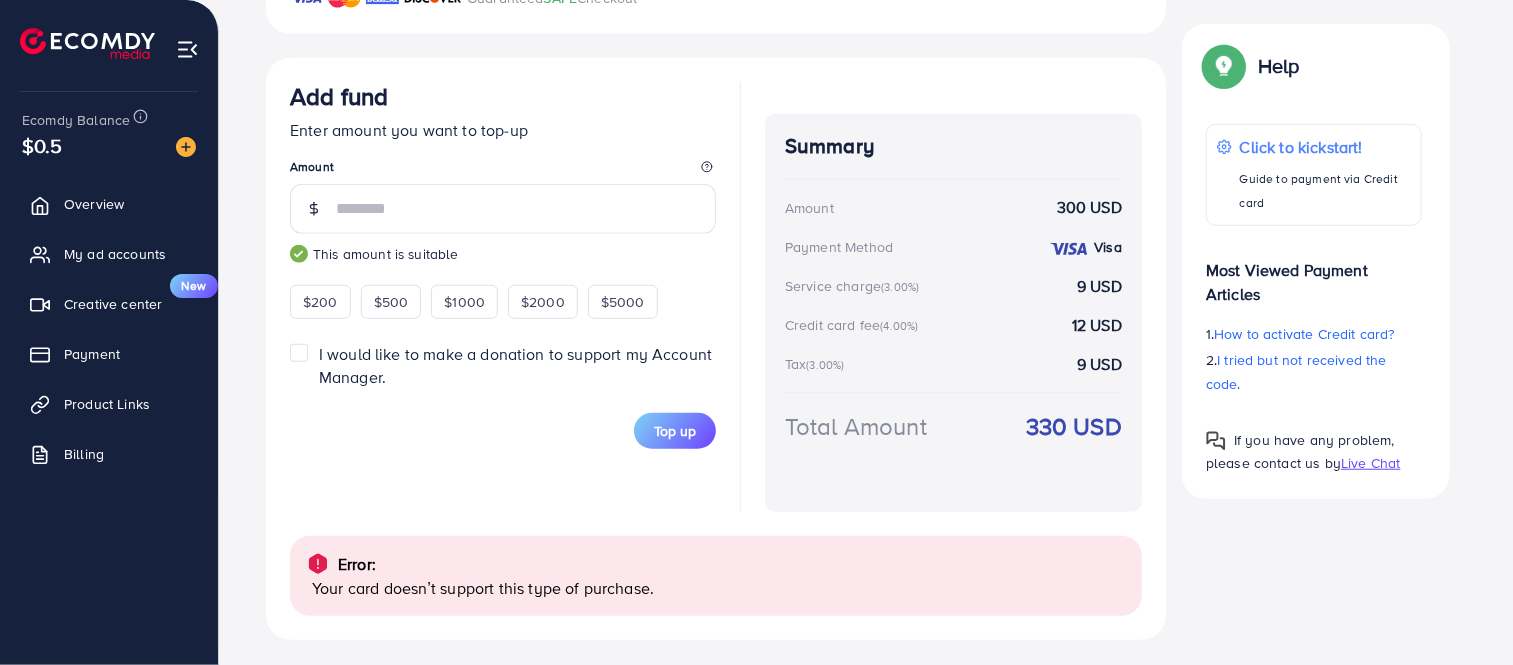 scroll, scrollTop: 793, scrollLeft: 0, axis: vertical 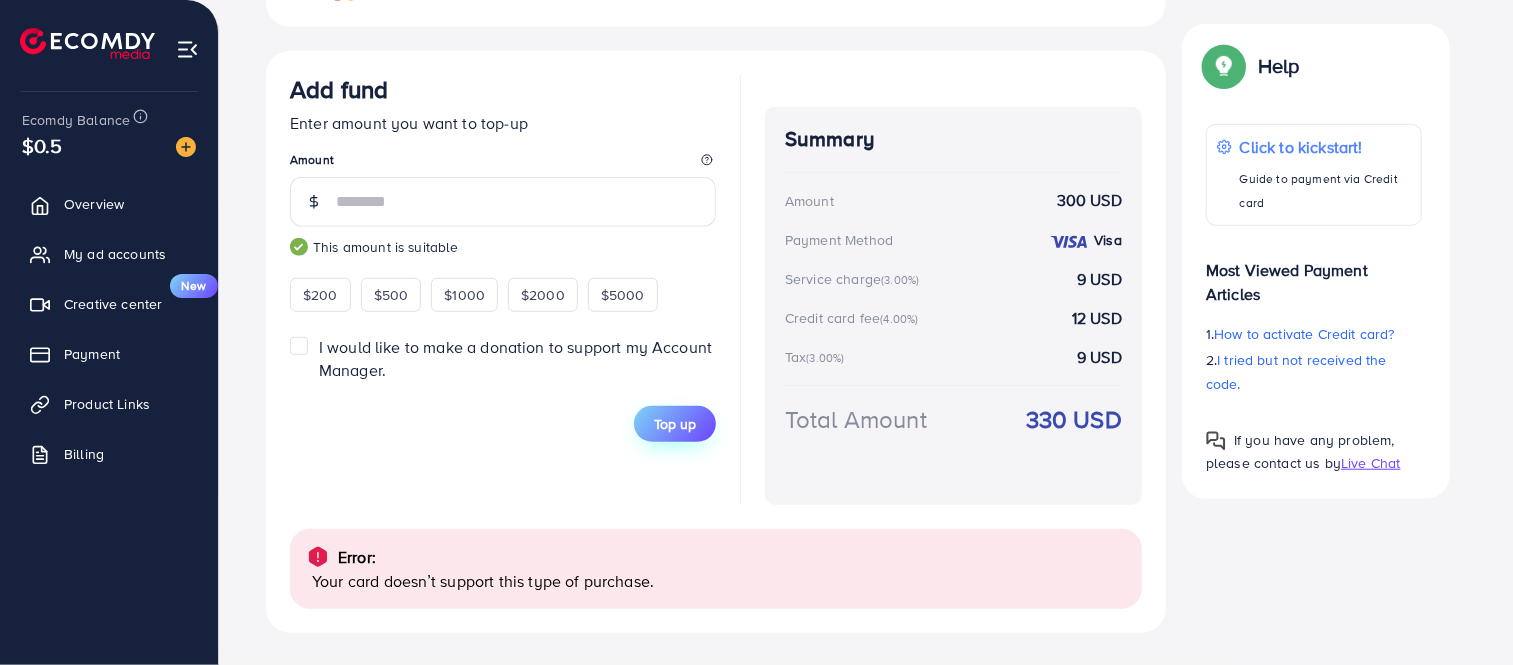 click on "Top up" at bounding box center (675, 424) 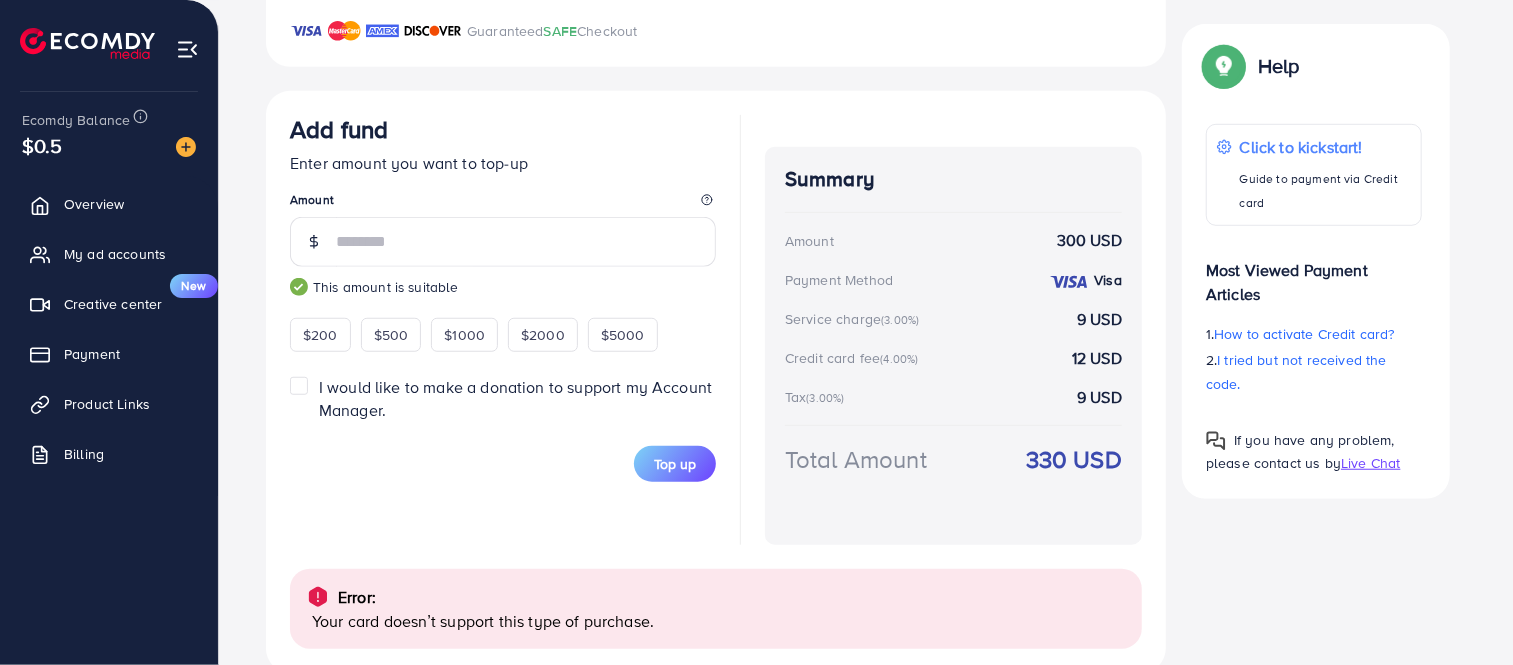 scroll, scrollTop: 793, scrollLeft: 0, axis: vertical 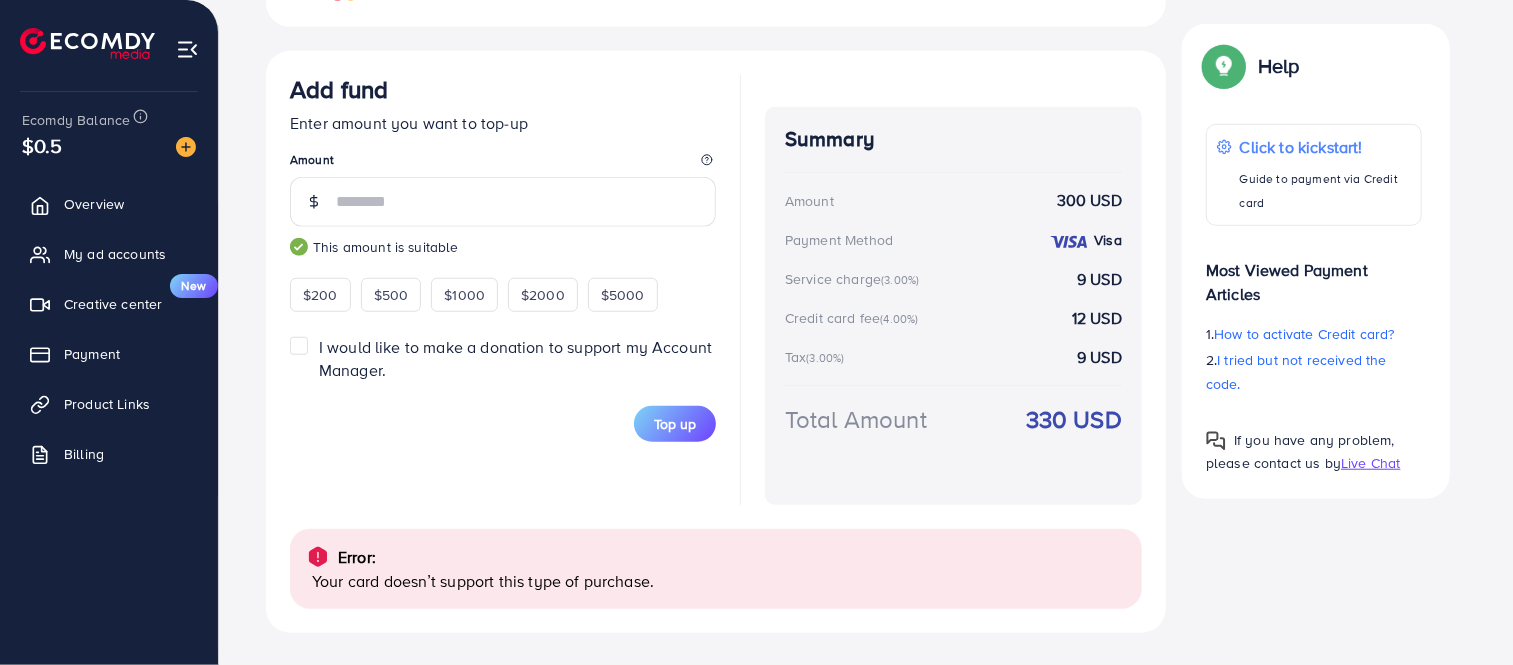 click on "Add fund  Enter amount you want to top-up Amount ***  This amount is suitable  $200 $500 $1000 $2000 $5000 I would like to make a donation to support my Account Manager. 5% 10% 15% 20%  Top up" at bounding box center [503, 290] 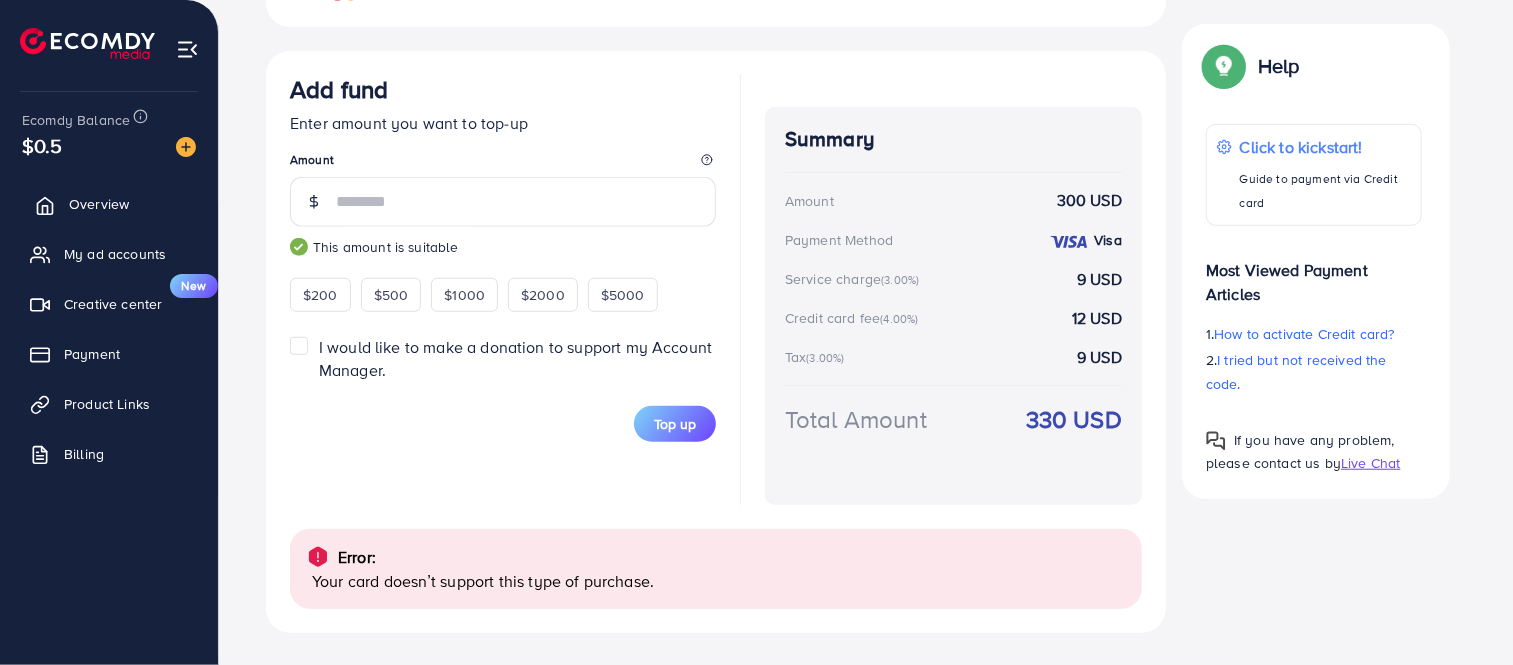 click on "Overview" at bounding box center [109, 204] 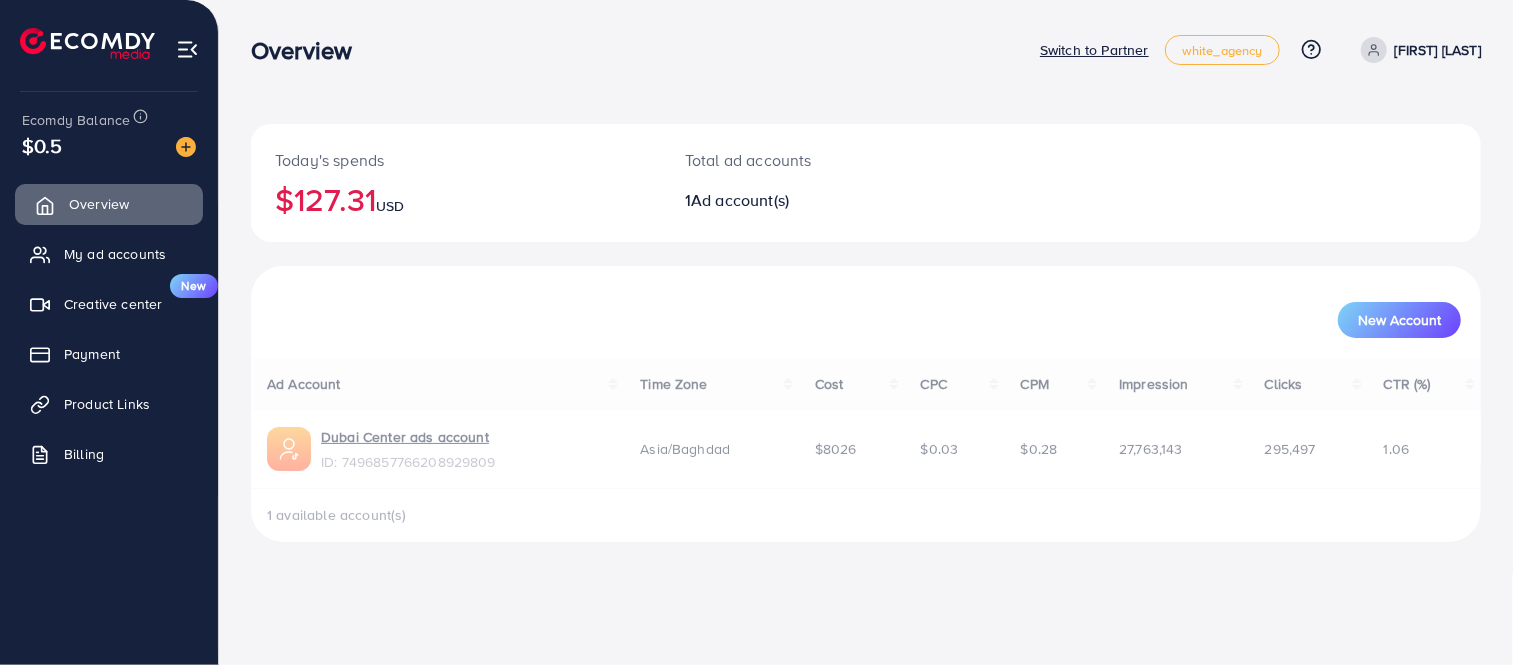 scroll, scrollTop: 0, scrollLeft: 0, axis: both 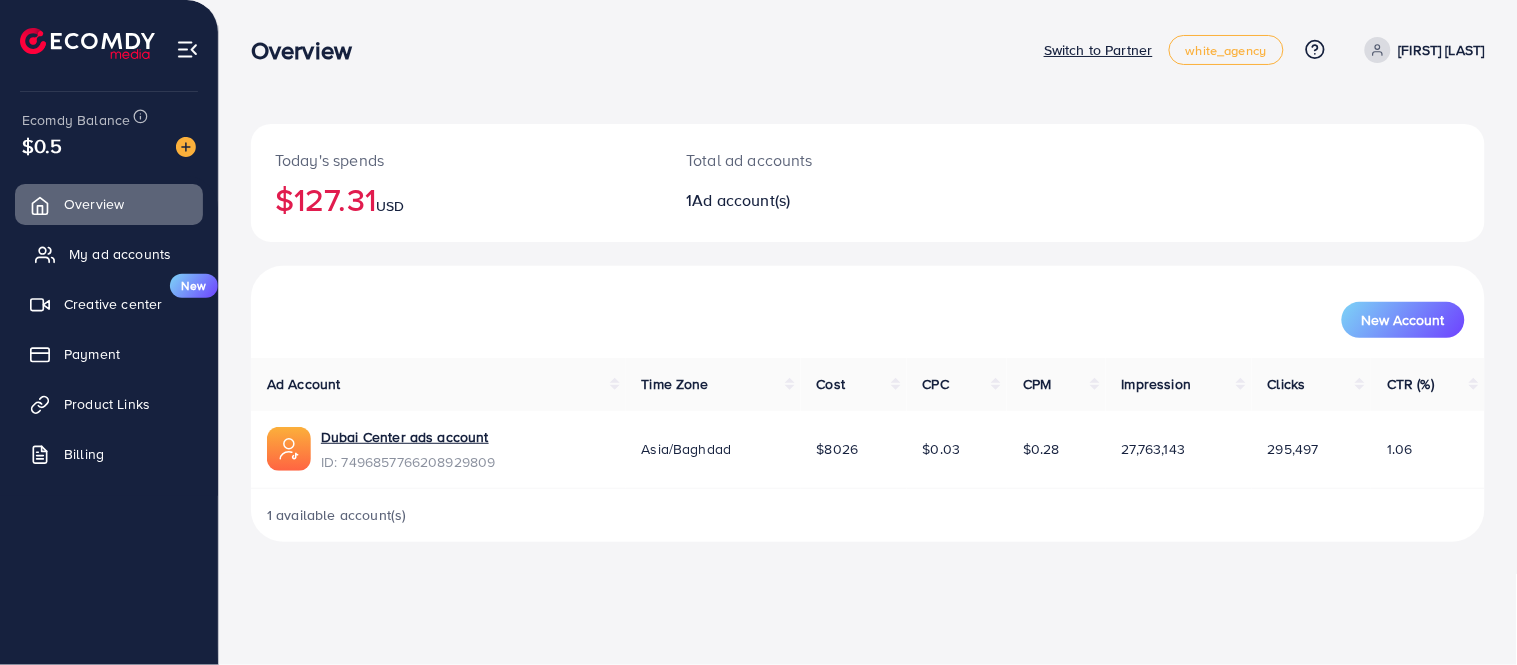 click on "My ad accounts" at bounding box center (120, 254) 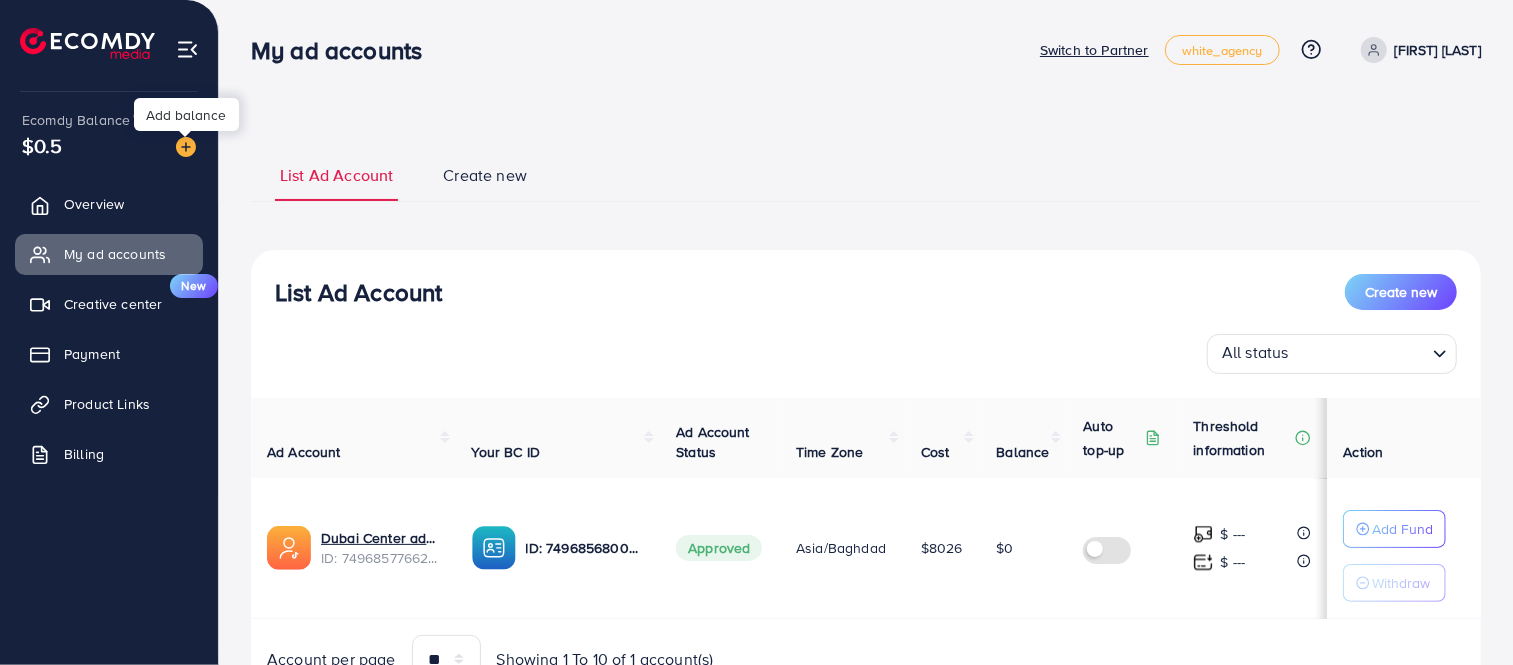 click at bounding box center [186, 147] 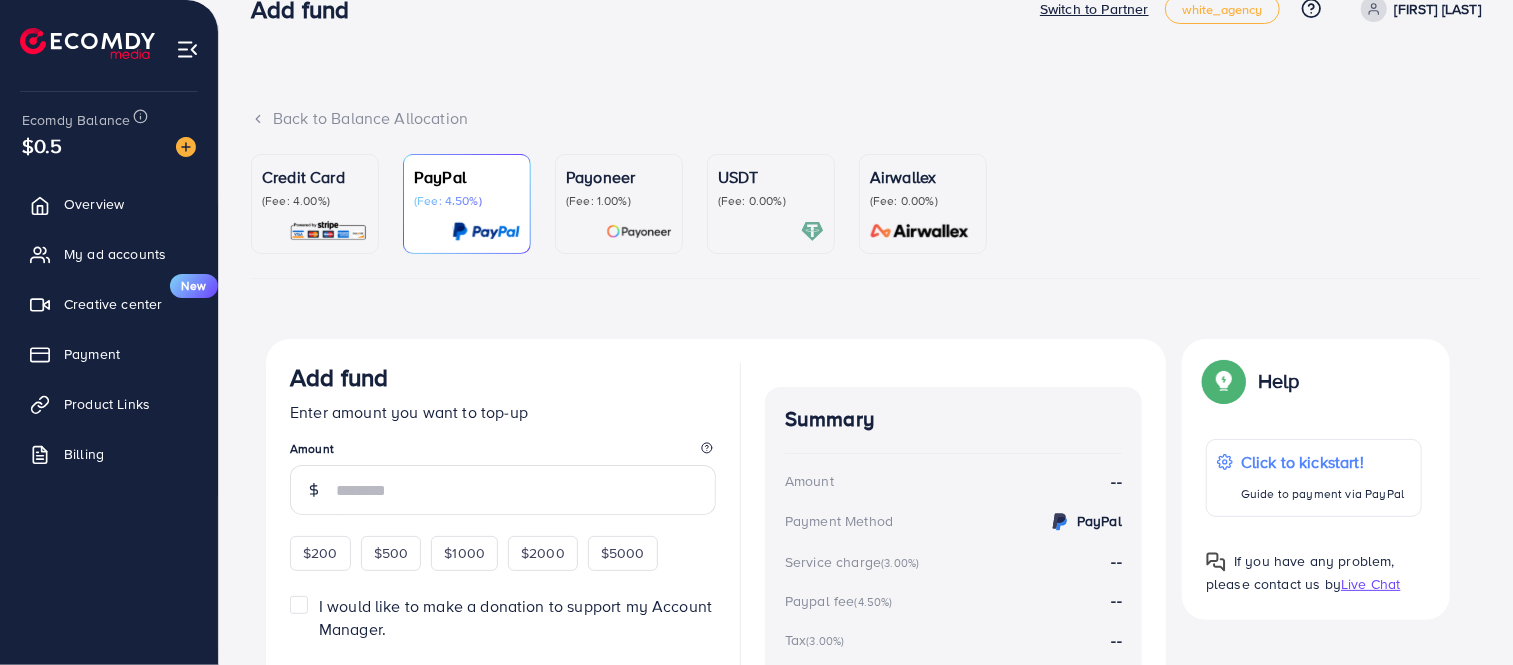 scroll, scrollTop: 111, scrollLeft: 0, axis: vertical 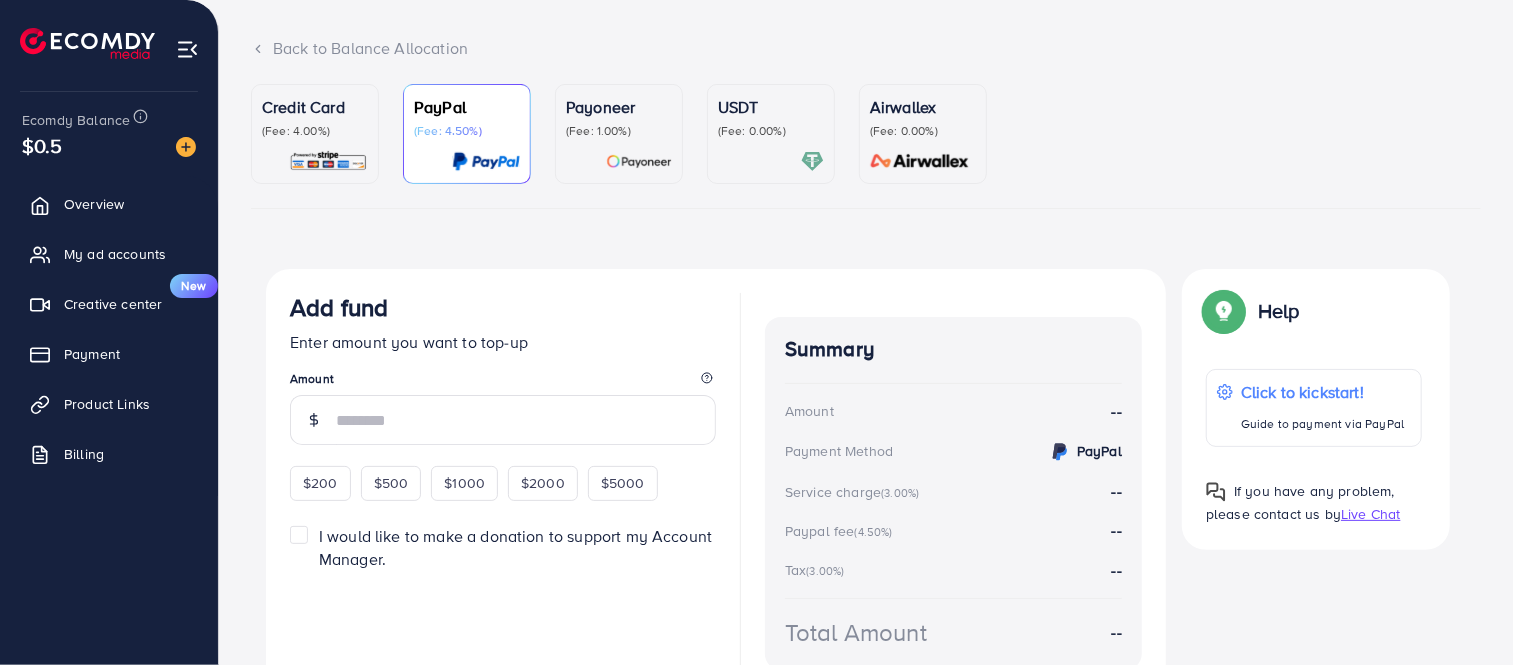click on "Credit Card   (Fee: 4.00%)" at bounding box center [315, 134] 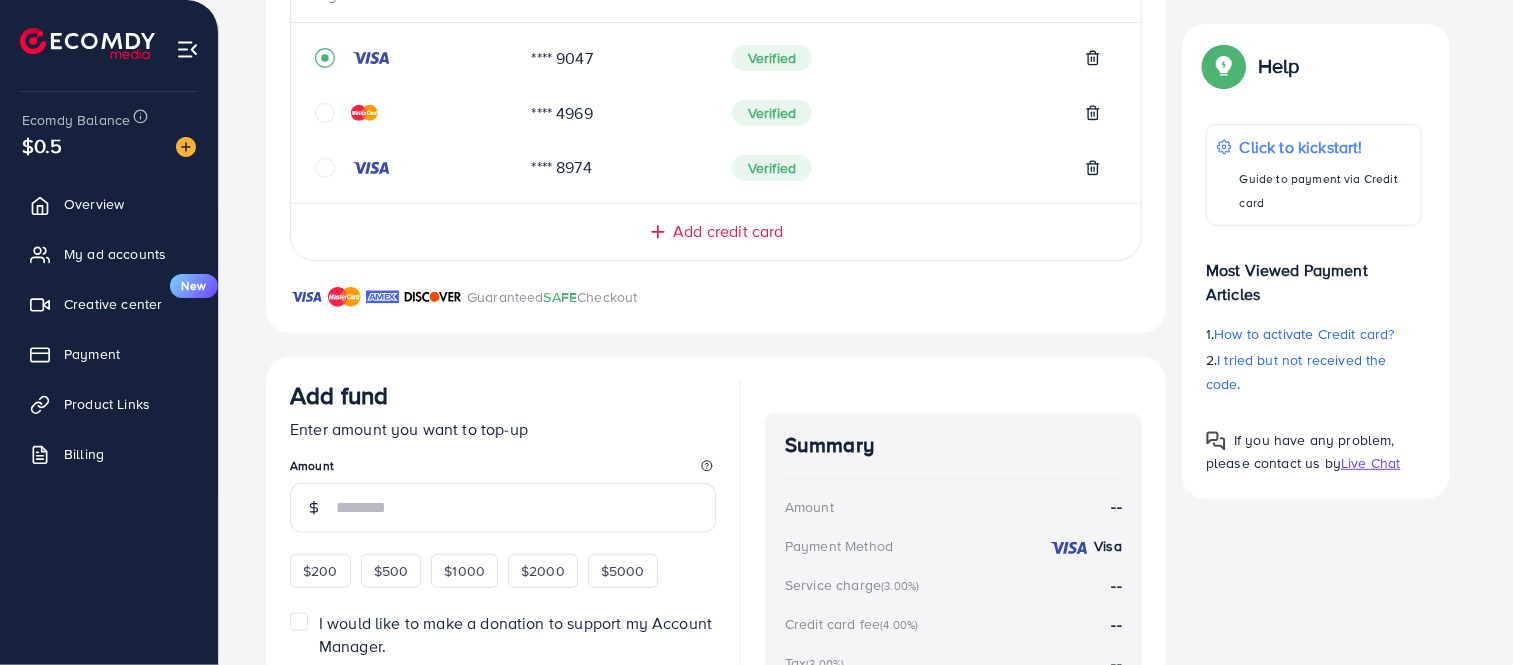scroll, scrollTop: 555, scrollLeft: 0, axis: vertical 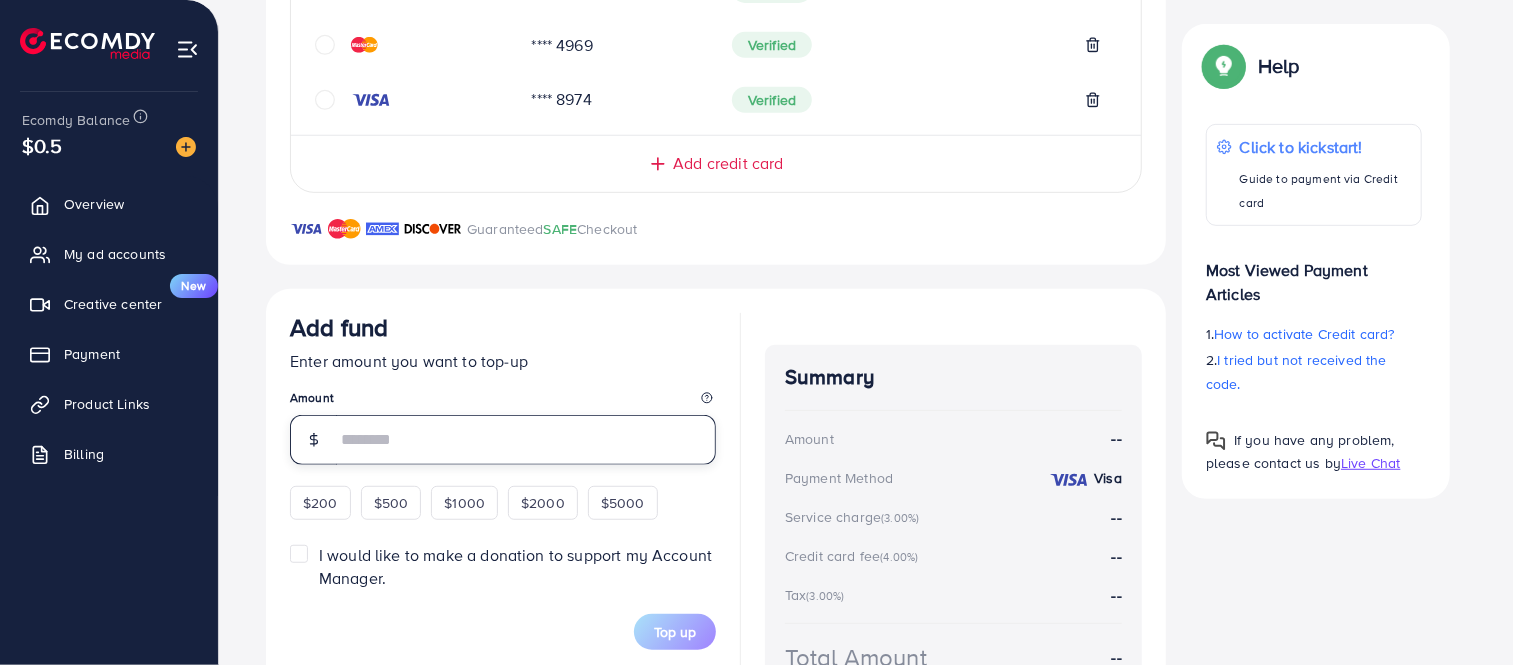 click at bounding box center (526, 440) 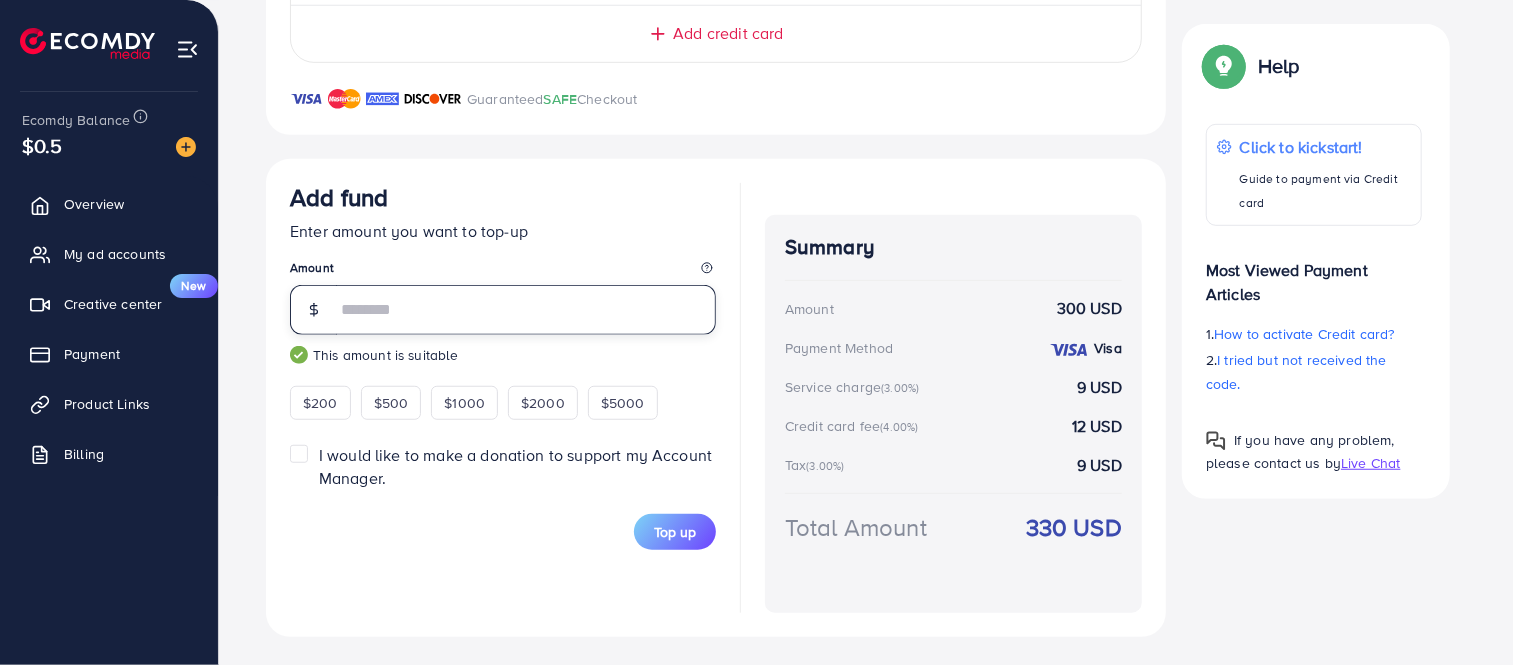 scroll, scrollTop: 688, scrollLeft: 0, axis: vertical 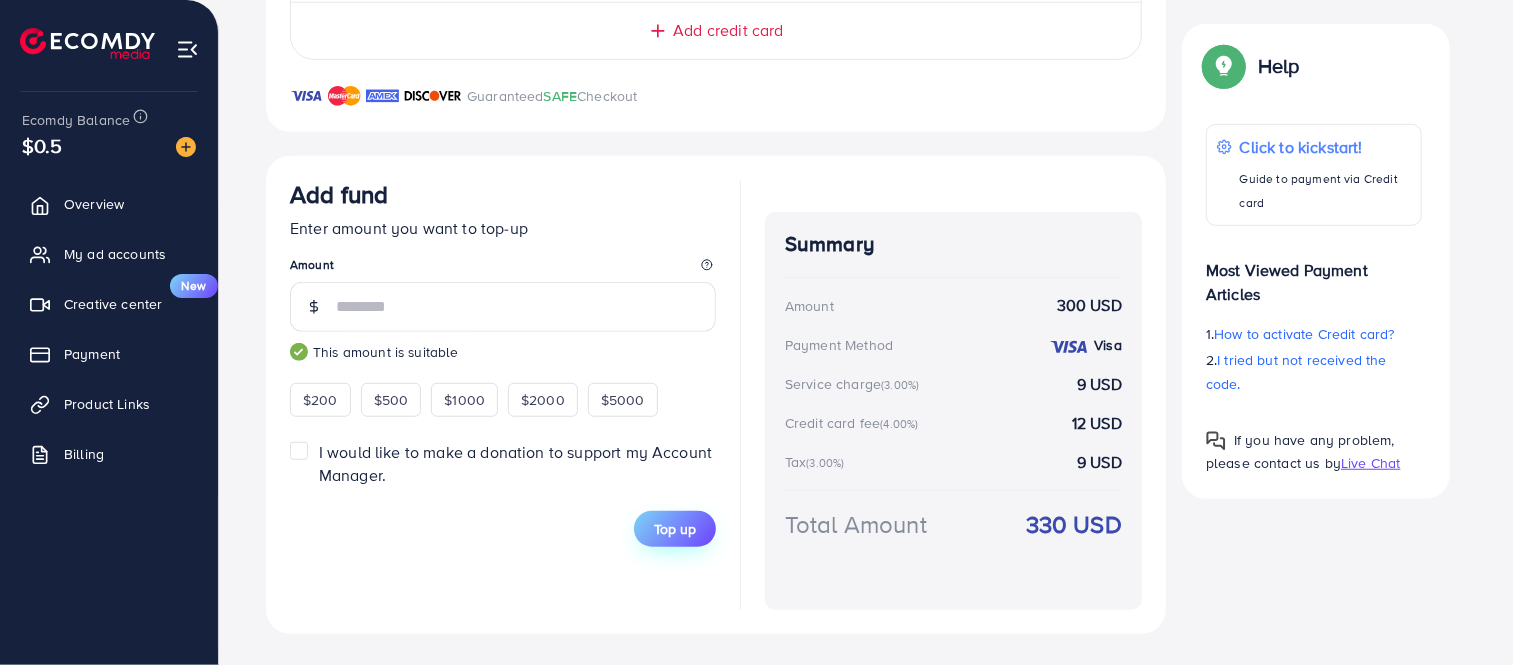 click on "Top up" at bounding box center [675, 529] 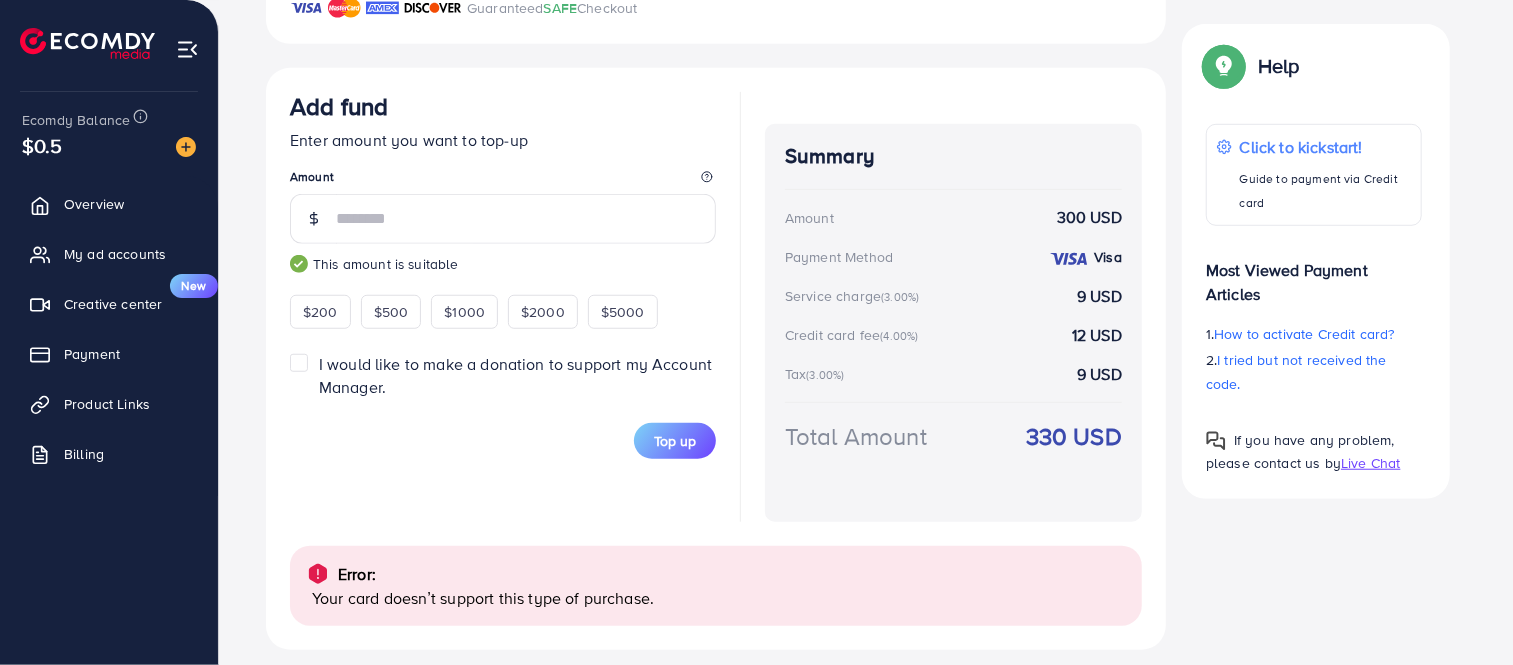scroll, scrollTop: 793, scrollLeft: 0, axis: vertical 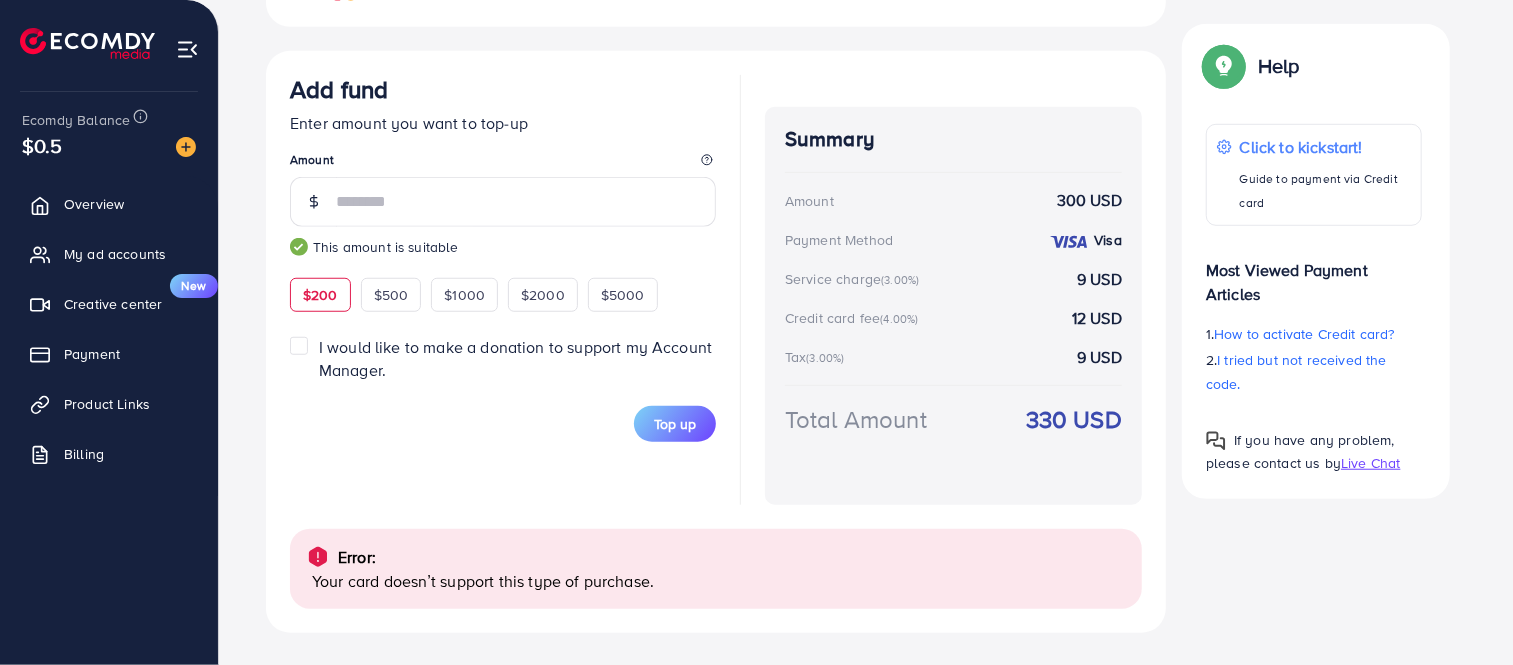 click on "$200" at bounding box center [320, 295] 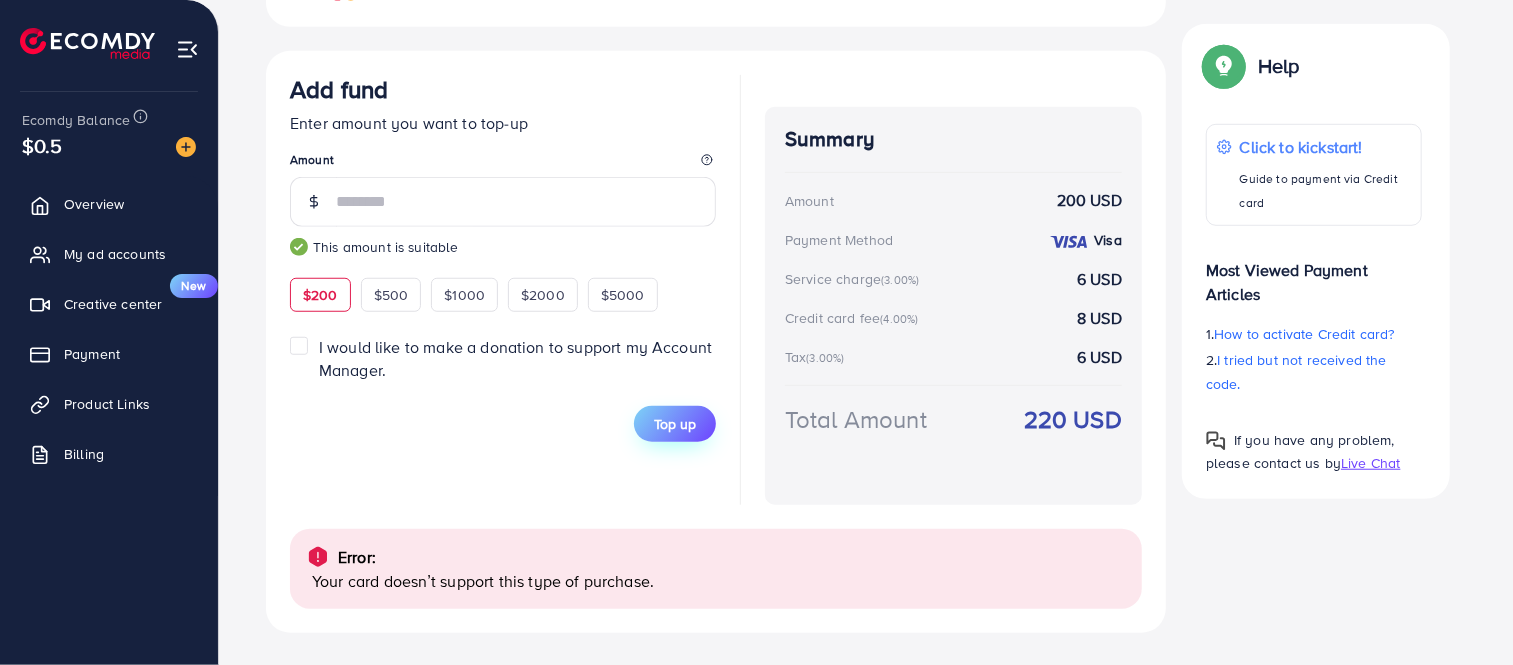 click on "Top up" at bounding box center [675, 424] 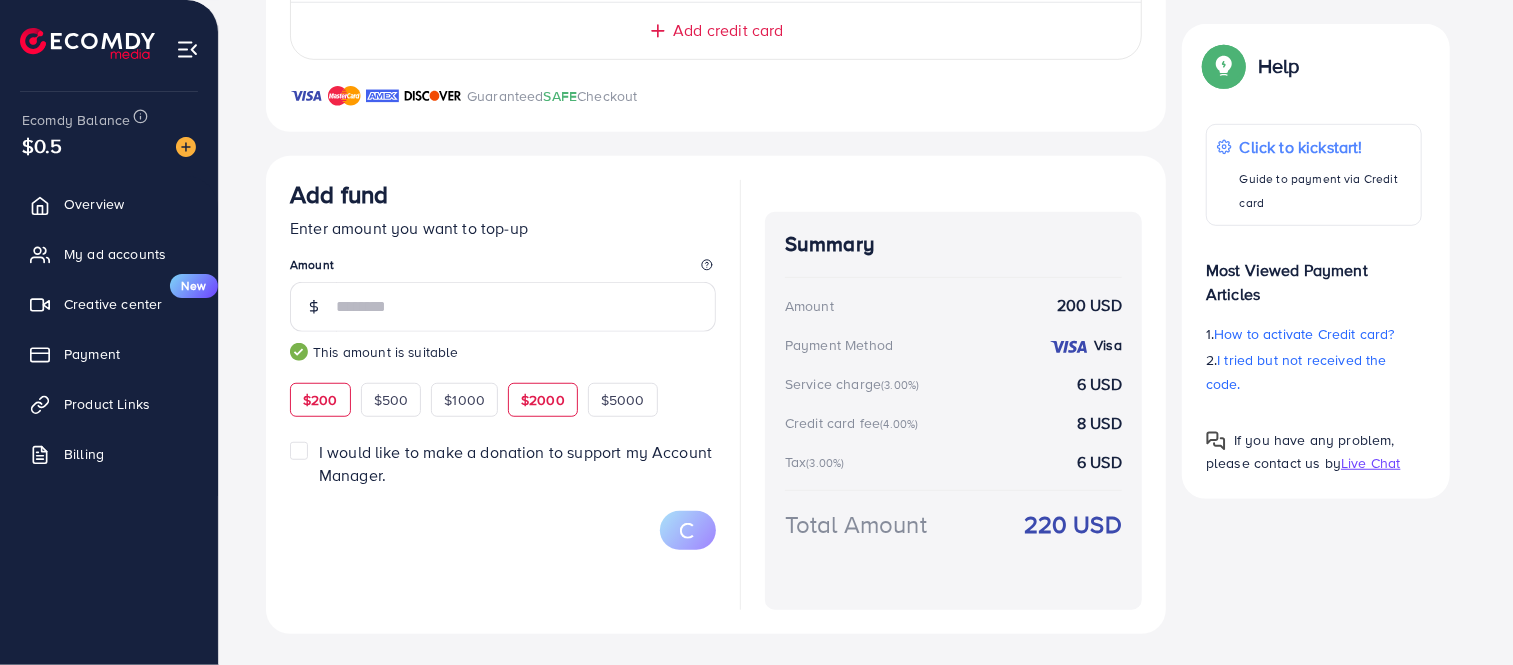 scroll, scrollTop: 793, scrollLeft: 0, axis: vertical 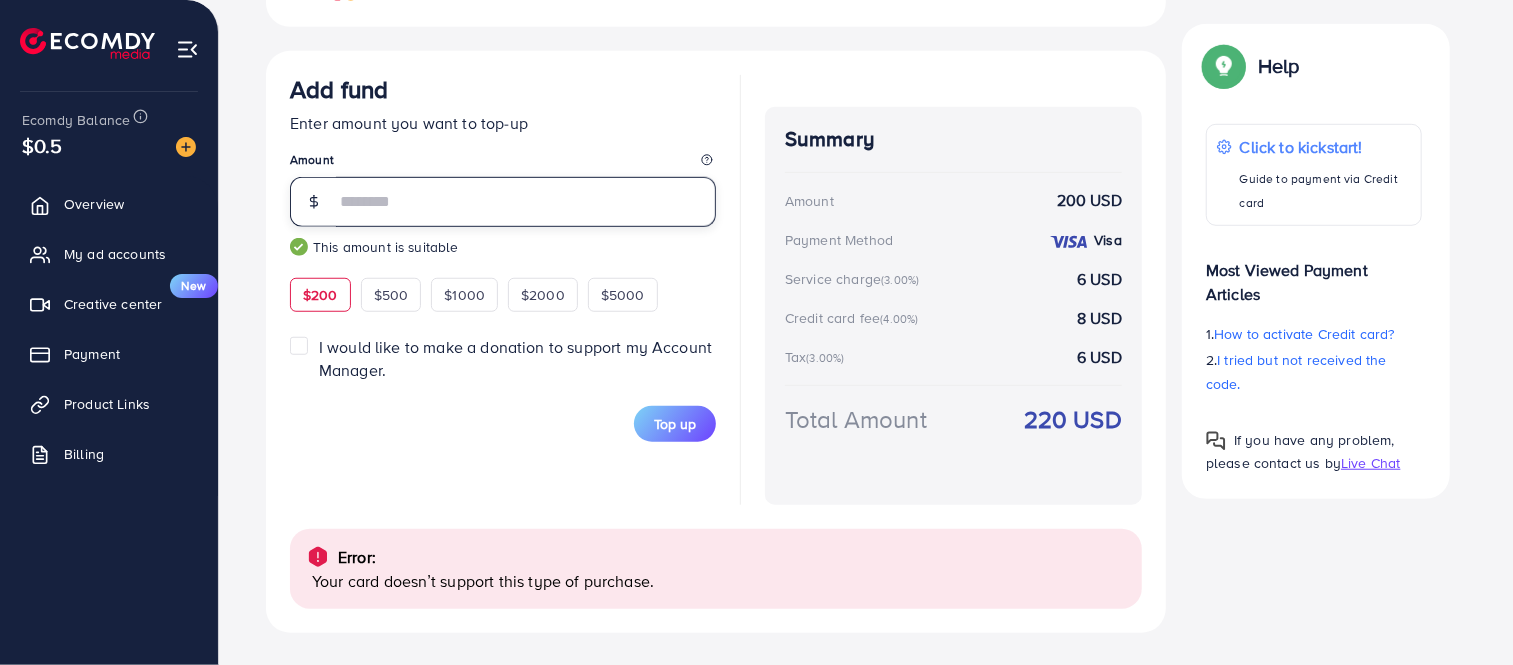 drag, startPoint x: 374, startPoint y: 187, endPoint x: 241, endPoint y: 190, distance: 133.03383 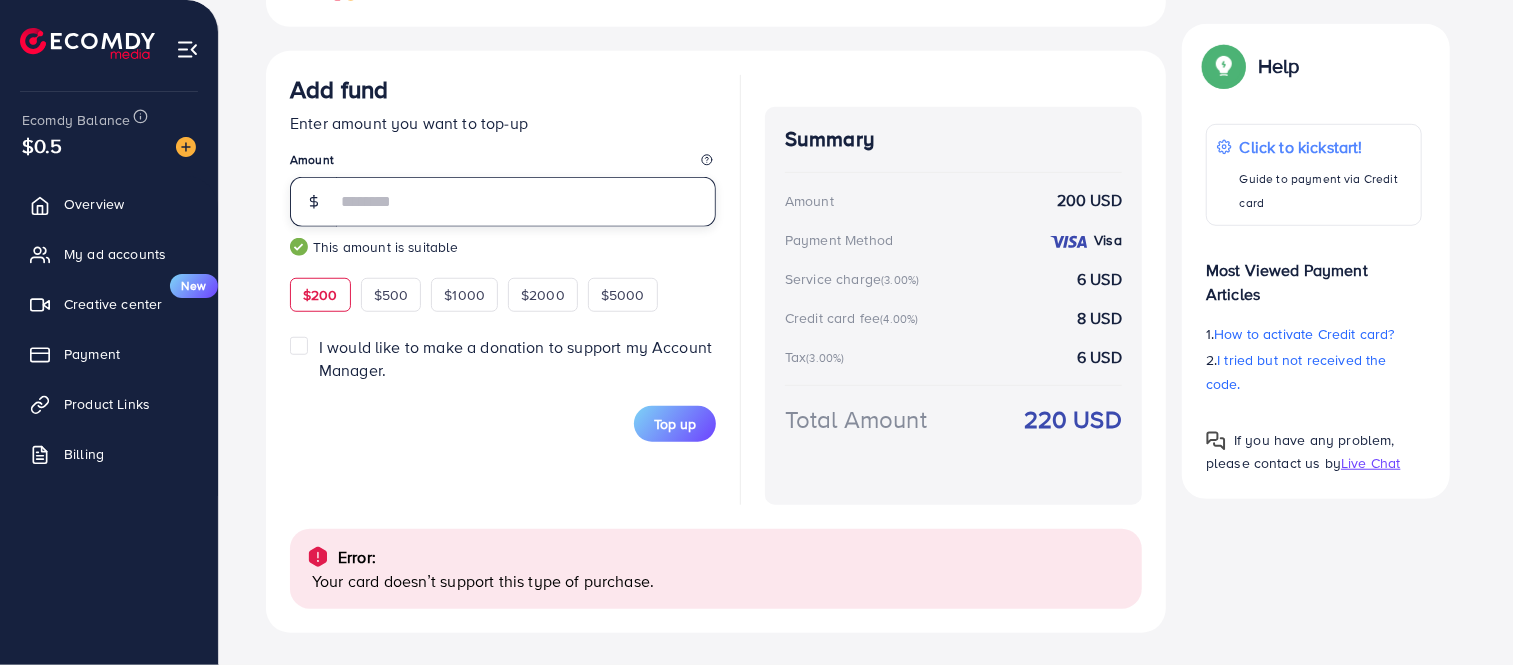 click on "Credit Card   (Fee: 4.00%)   PayPal   (Fee: 4.50%)   Payoneer   (Fee: 1.00%)   USDT   (Fee: 0.00%)   Airwallex   (Fee: 0.00%)   Top-up Success!   Thanks you for your purchase. Please check your balance again.   Summary   Client   Thair Hatam   Amount   0 USD   Payment Method   Visa   Service charge  0 USD  Credit card fee  0 USD  Tax  0 USD  Total Amount = Amount + Service charge + Tax + Credit card fee    0 USD   Recharge   Show me Ad Account  *You can download the invoice   here  Credit Card  My Credit Cards   Card ID   Status   **** 9047   Verified   **** 4969   Verified   **** 8974   Verified  Add credit card  Guaranteed  SAFE  Checkout   Email   Card Number   Expired   CVC   Name on card   Add card   Add fund  Enter amount you want to top-up Amount ***  This amount is suitable  $200 $500 $1000 $2000 $5000 I would like to make a donation to support my Account Manager. 5% 10% 15% 20%  Top up   Summary   Amount   200 USD   Payment Method   Visa   Service charge   (3.00%)  6 USD  Credit card fee   (4.00%)" at bounding box center (866, 17) 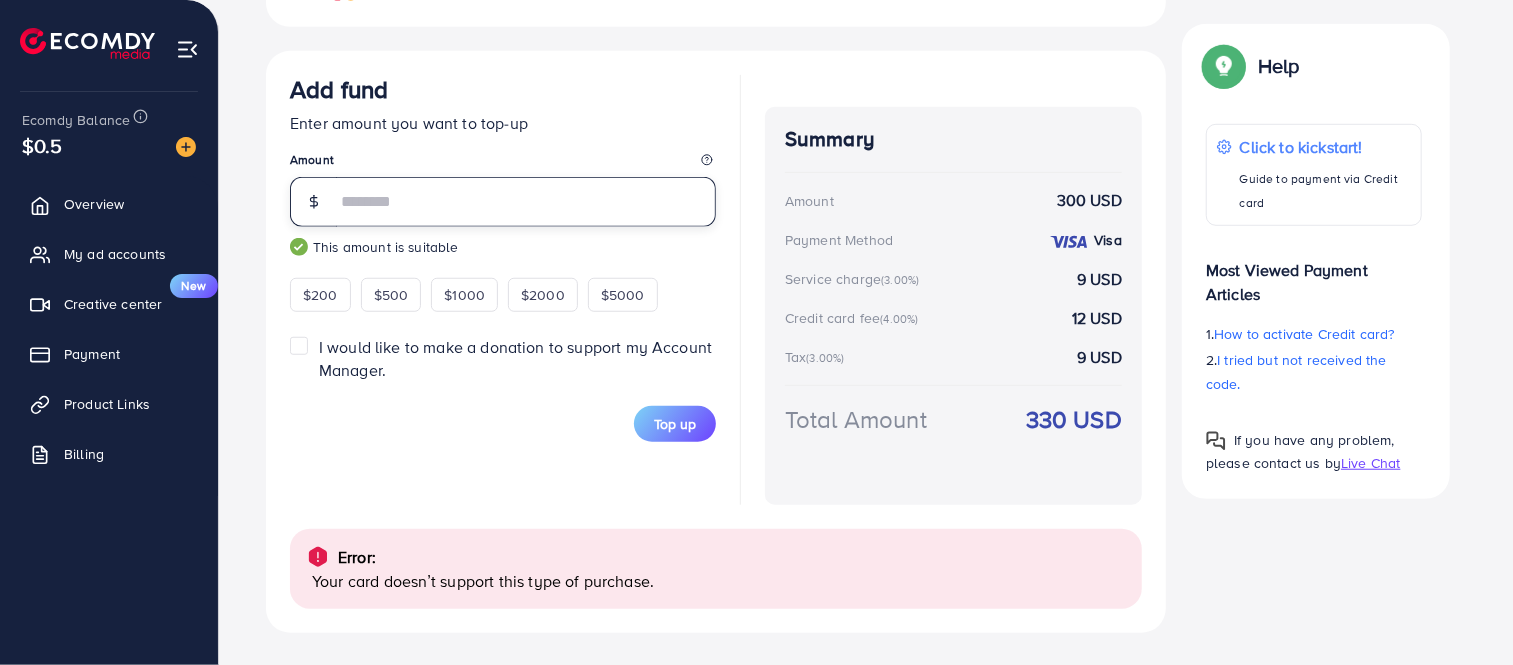 type on "***" 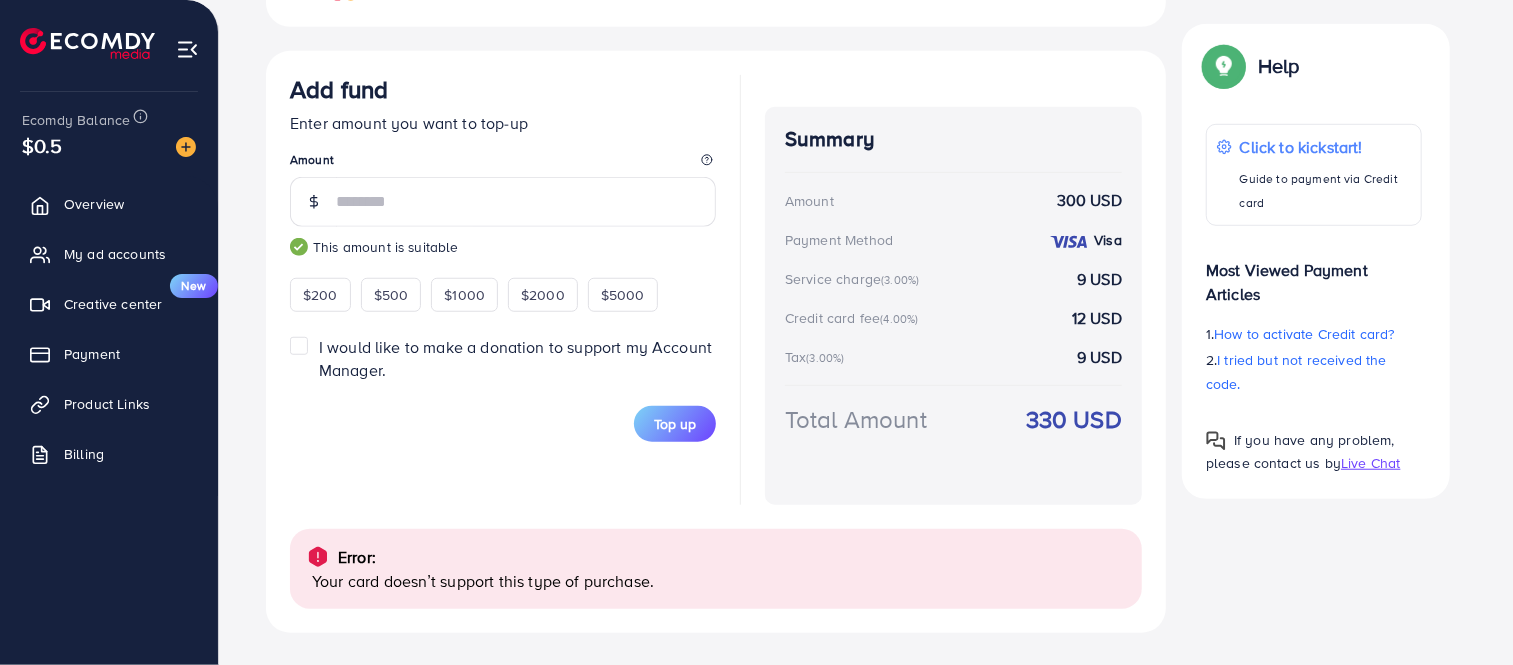 click on "Add fund" at bounding box center [503, 93] 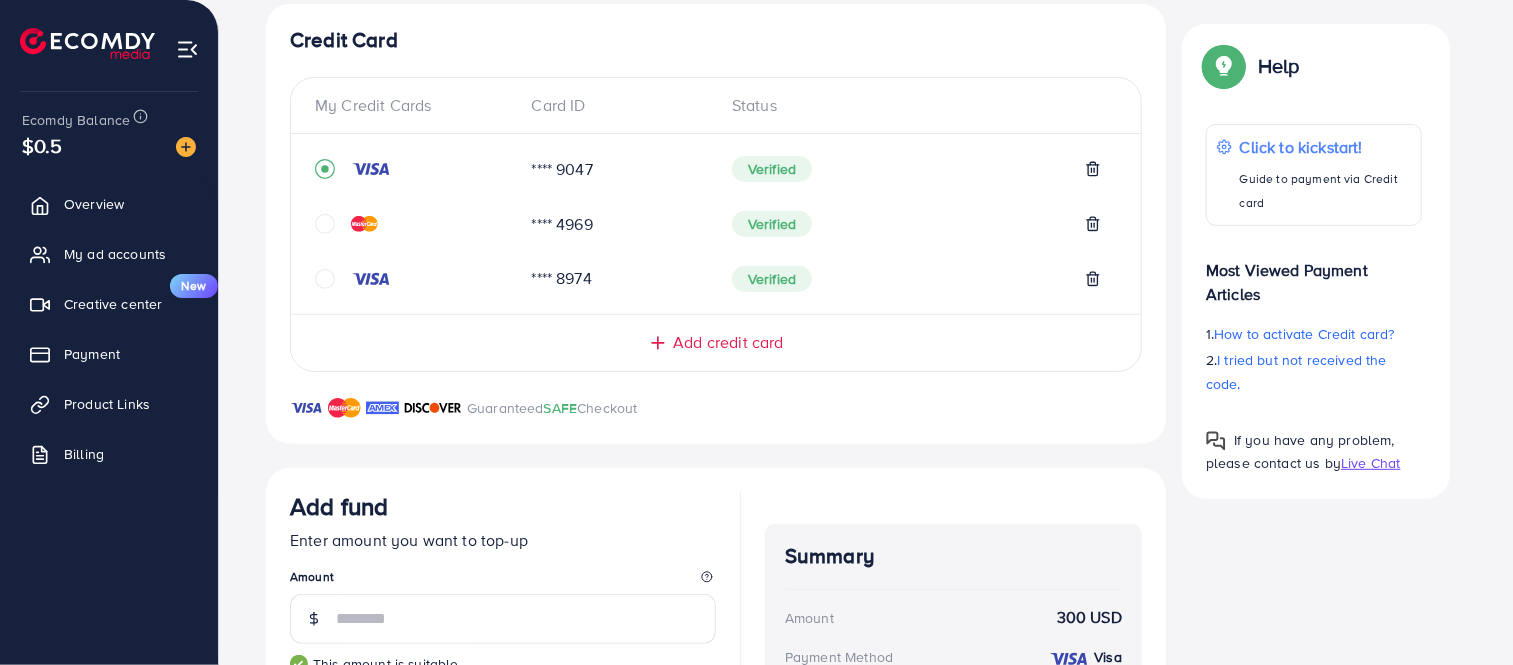 scroll, scrollTop: 237, scrollLeft: 0, axis: vertical 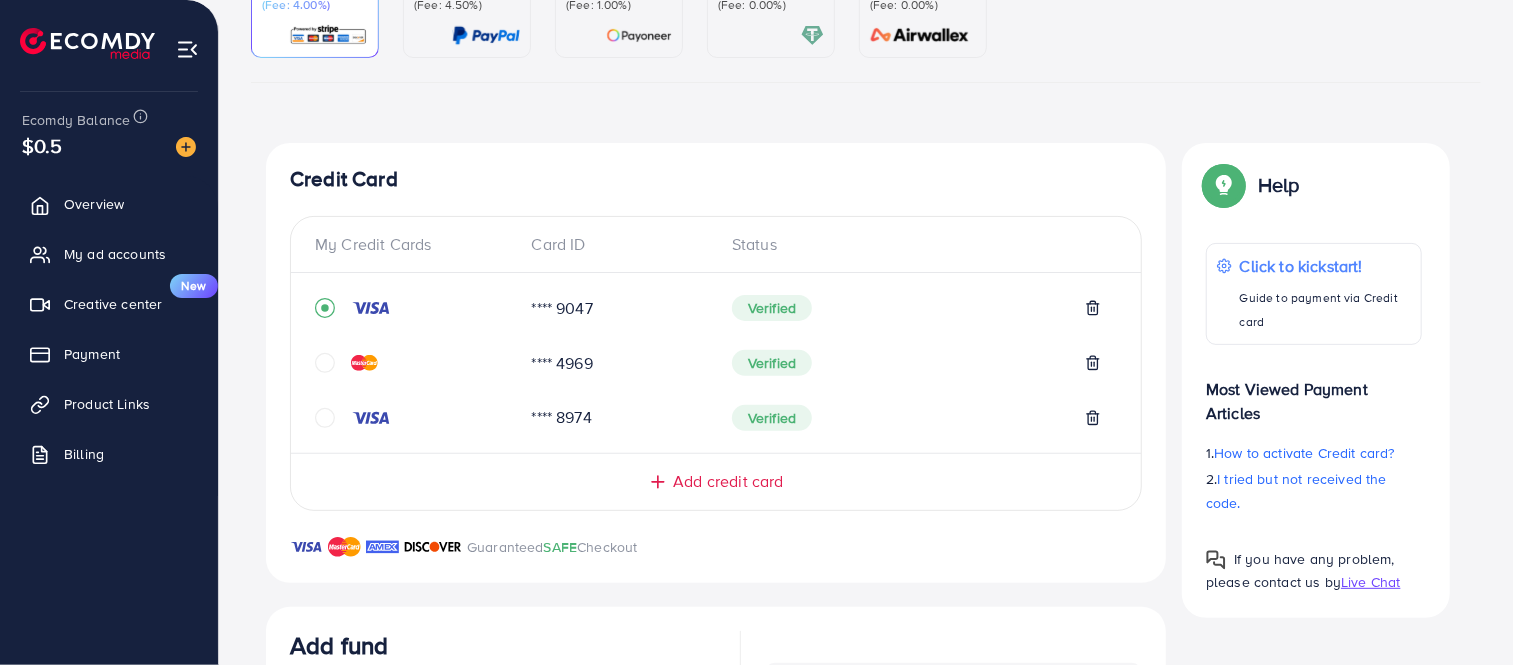 click 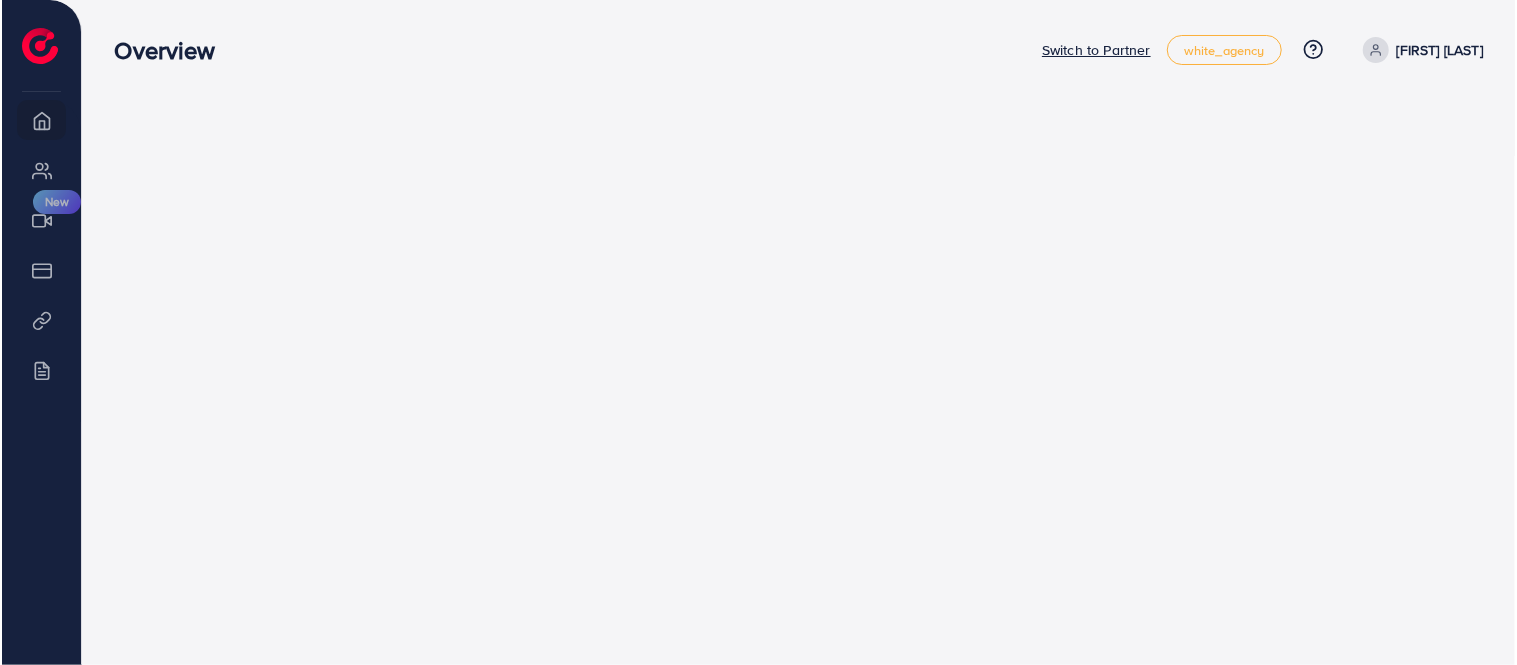 scroll, scrollTop: 0, scrollLeft: 0, axis: both 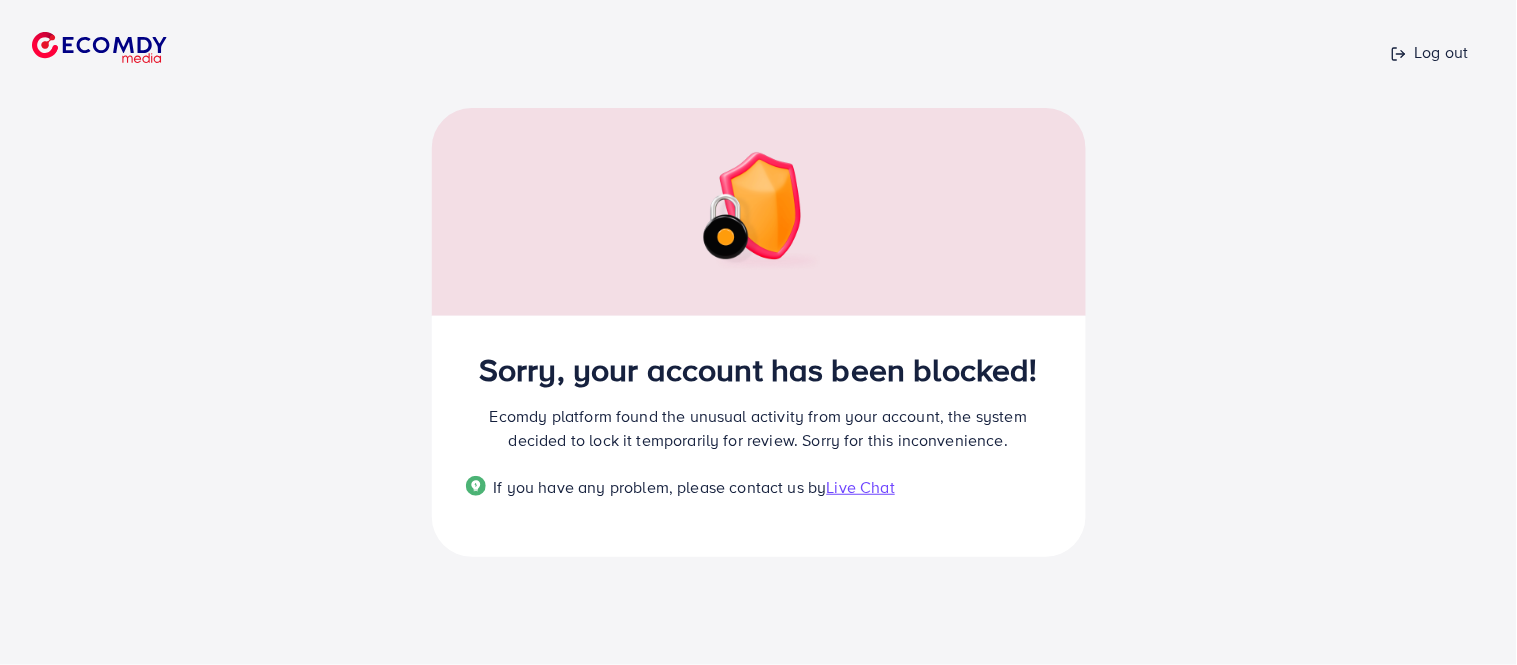 click on "Live Chat" at bounding box center [861, 487] 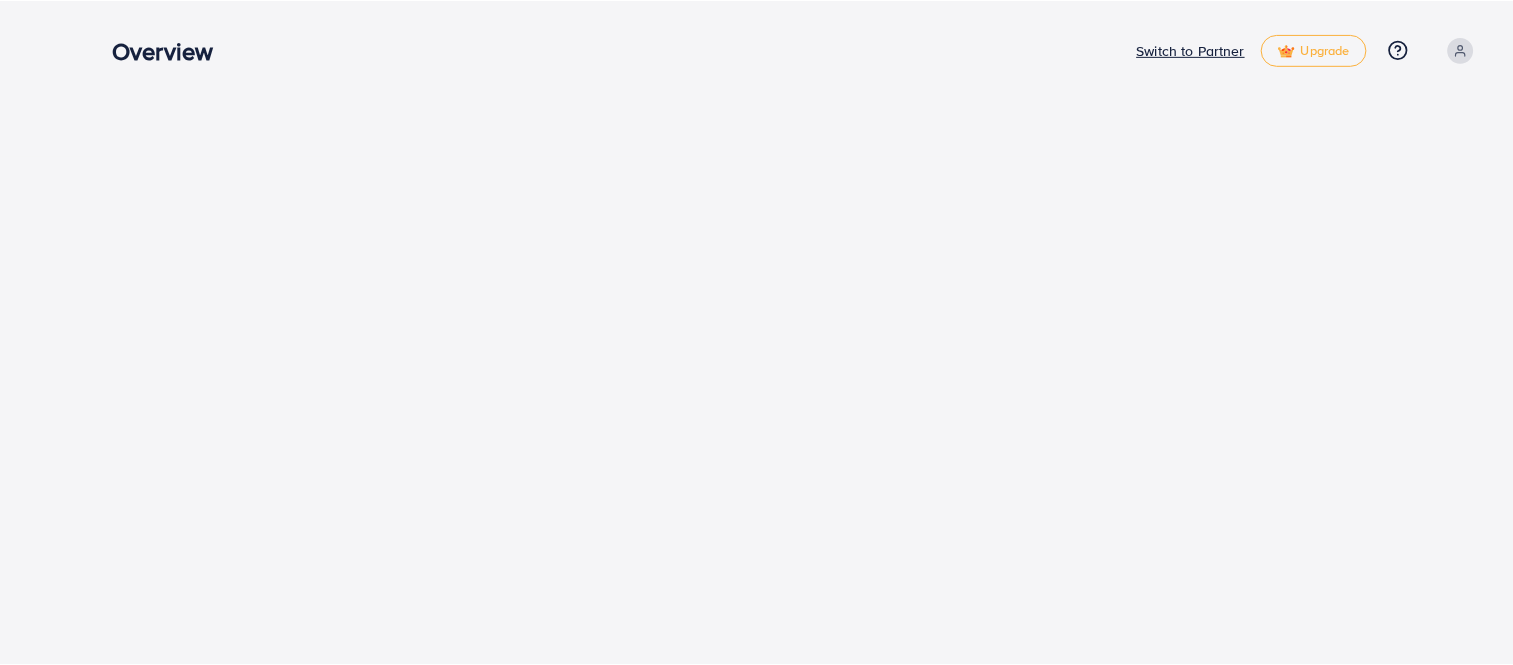 scroll, scrollTop: 0, scrollLeft: 0, axis: both 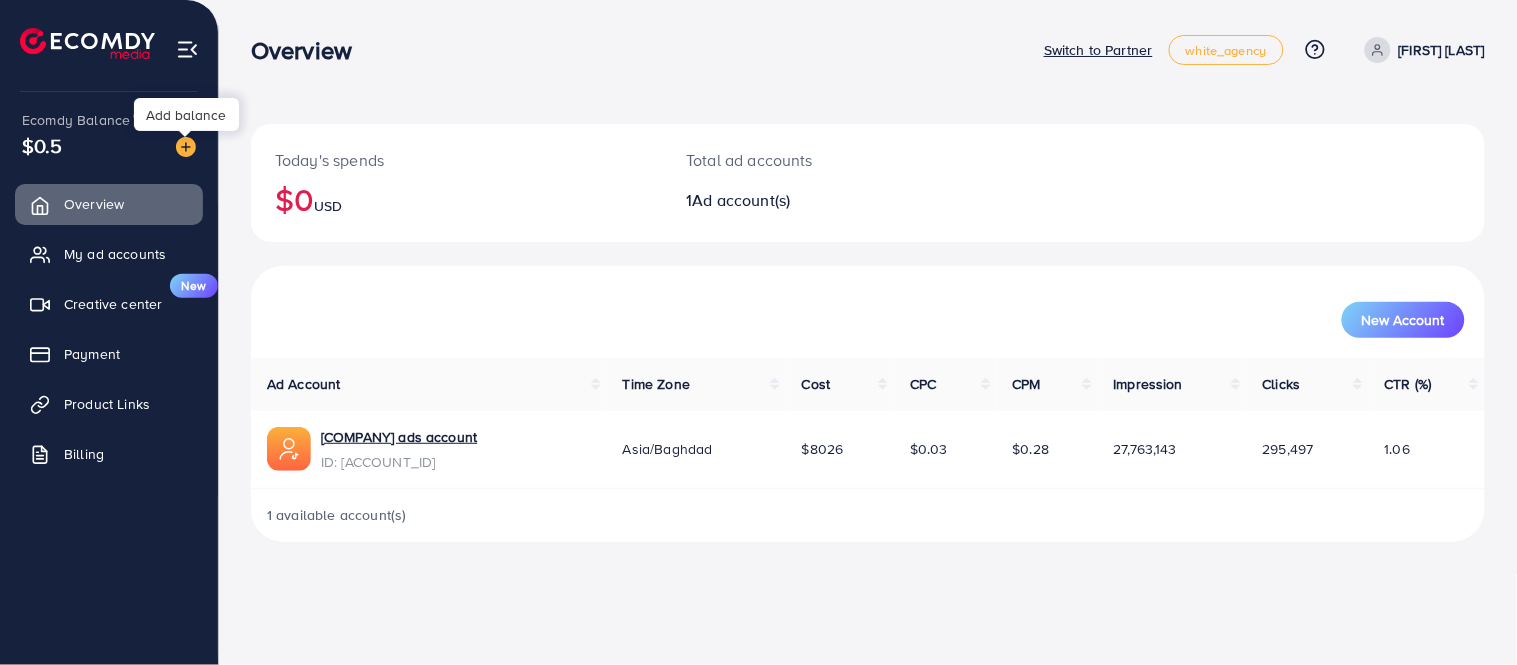 click at bounding box center (186, 147) 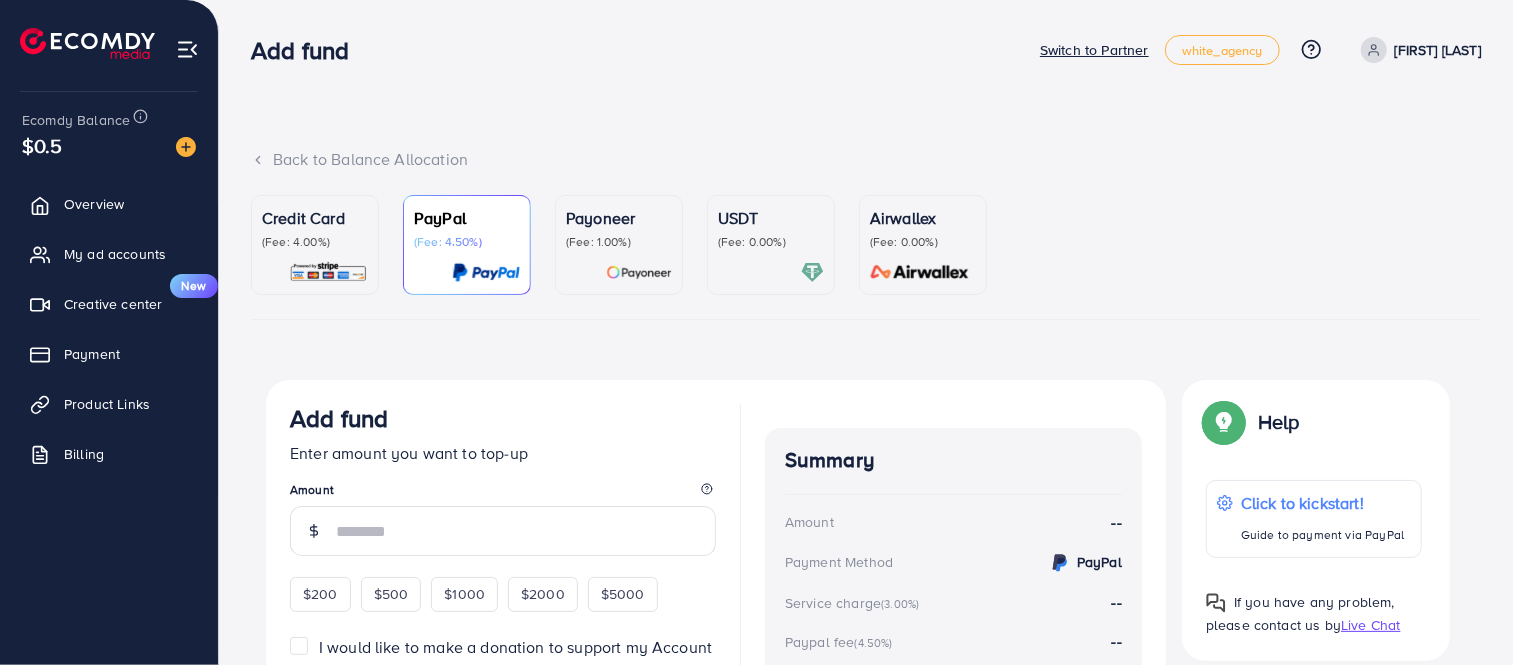 click on "Credit Card   (Fee: 4.00%)   PayPal   (Fee: 4.50%)   Payoneer   (Fee: 1.00%)   USDT   (Fee: 0.00%)   Airwallex   (Fee: 0.00%)" at bounding box center [866, 257] 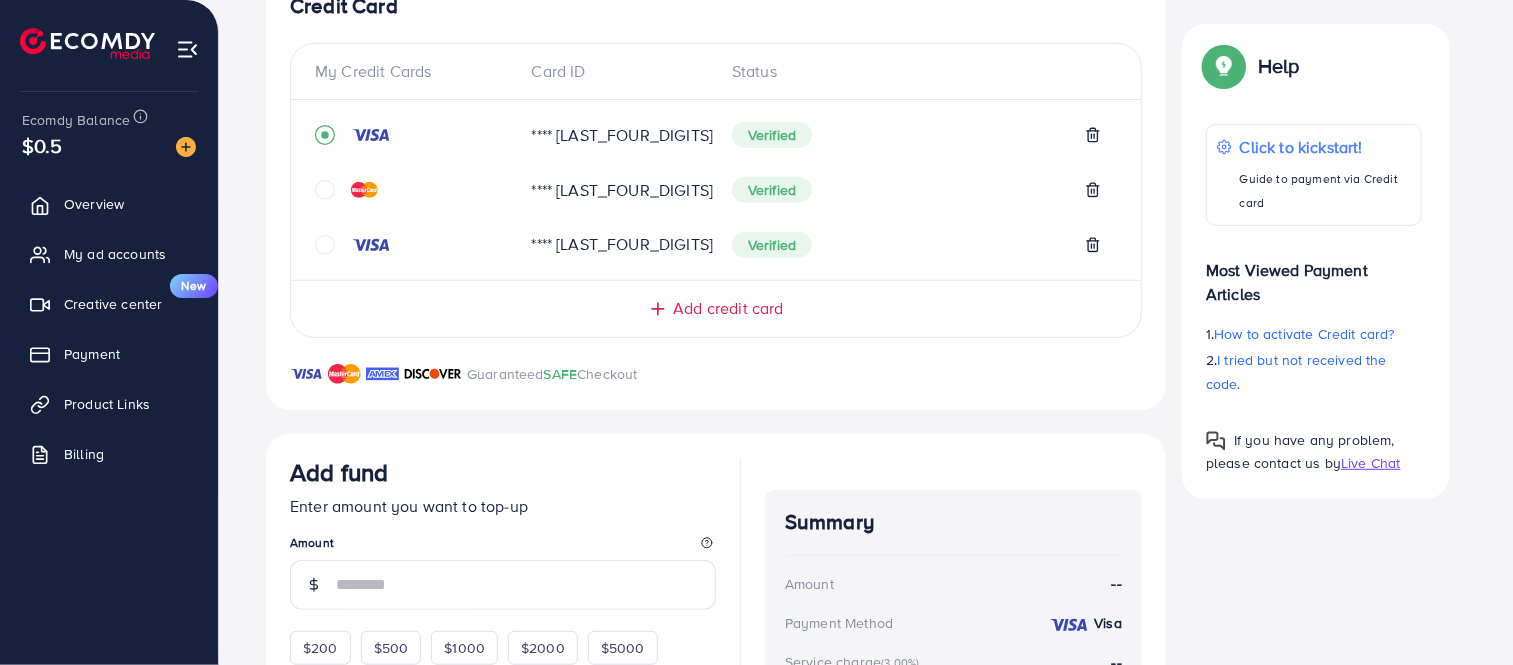scroll, scrollTop: 555, scrollLeft: 0, axis: vertical 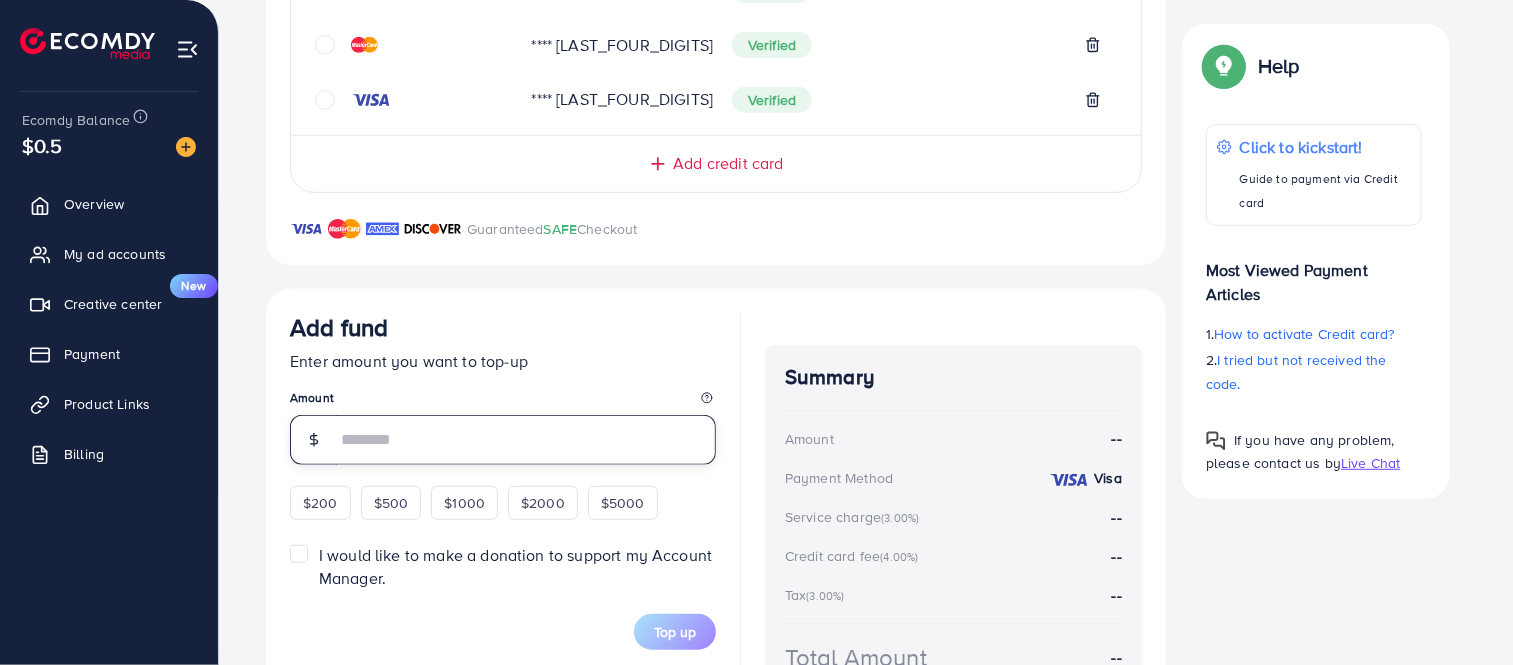 click at bounding box center [526, 440] 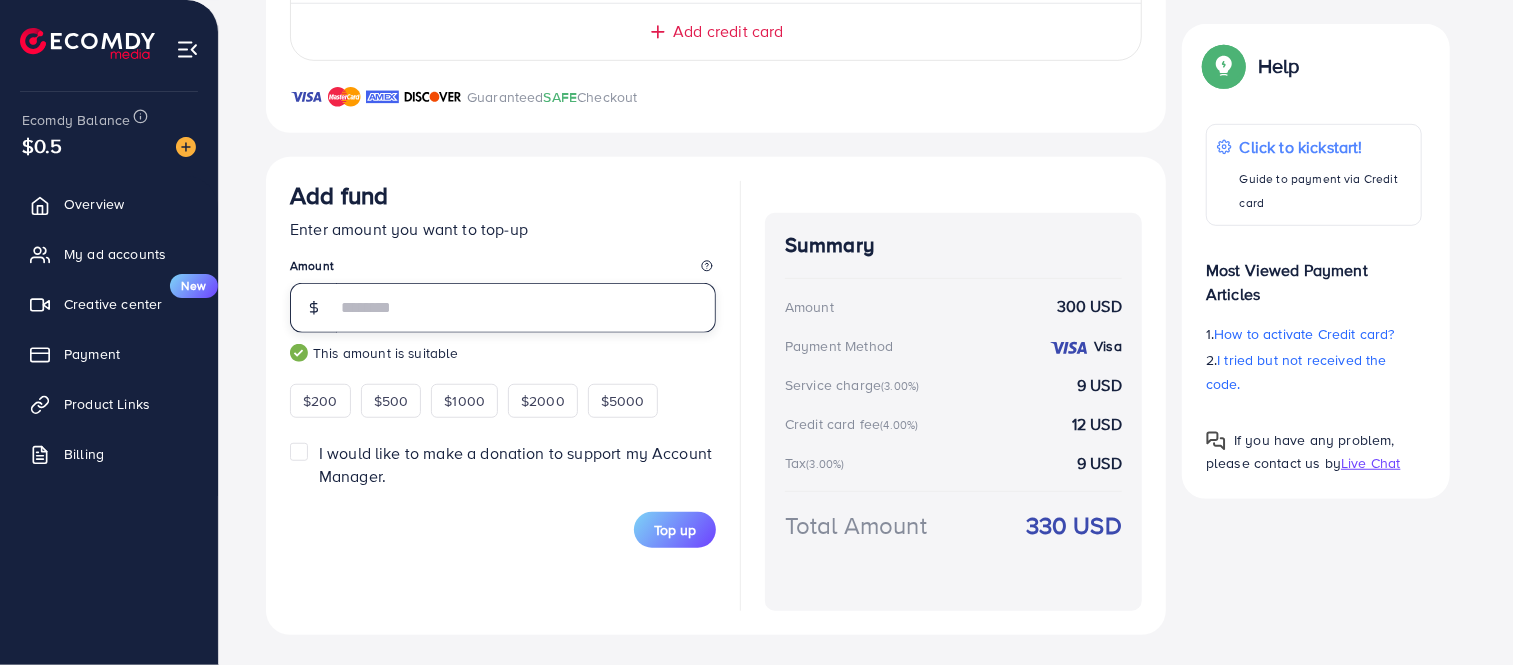 scroll, scrollTop: 688, scrollLeft: 0, axis: vertical 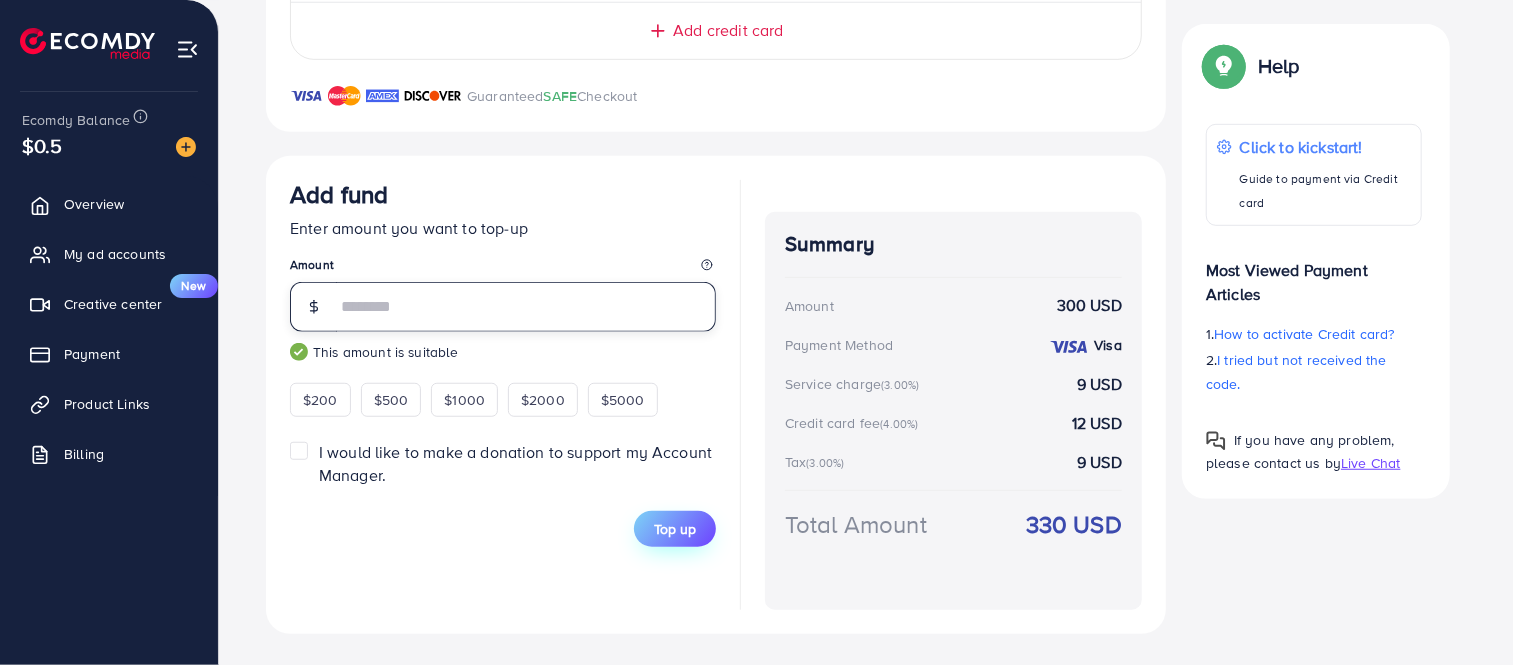 type on "***" 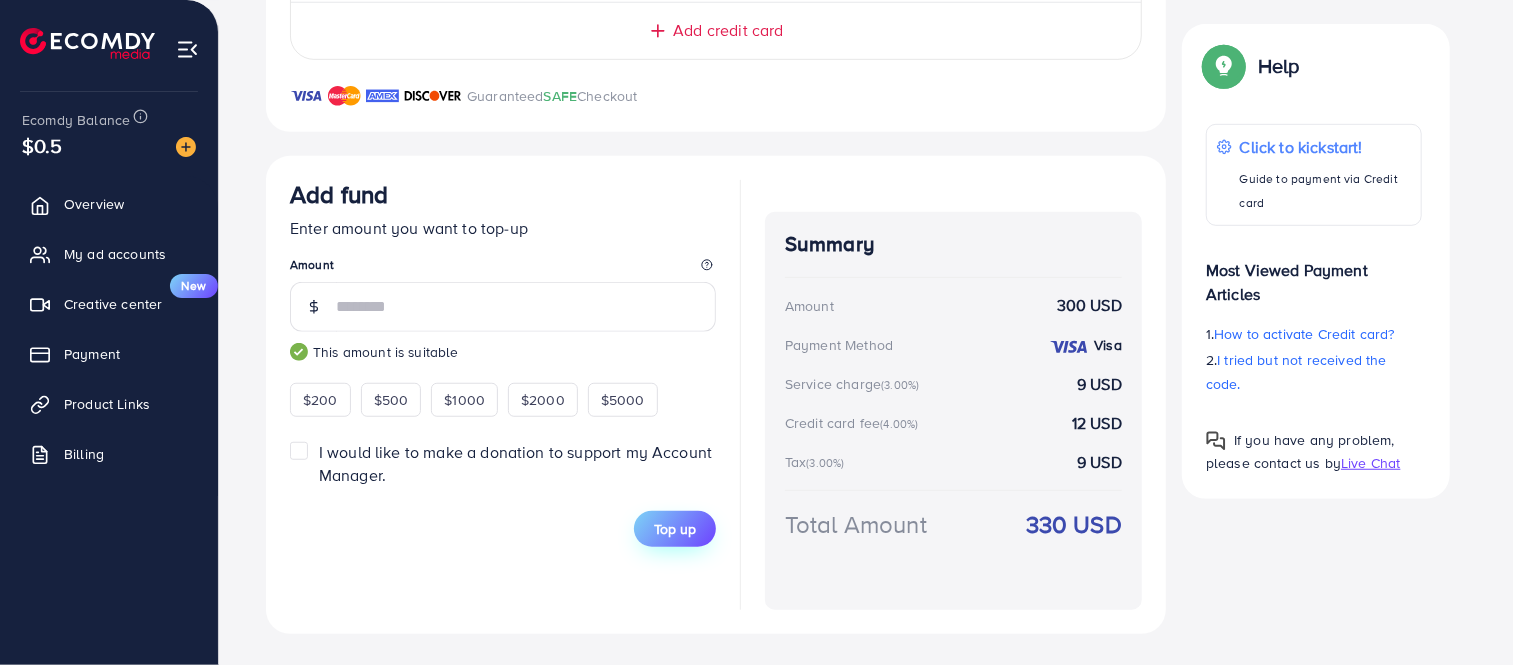 click on "Top up" at bounding box center (675, 529) 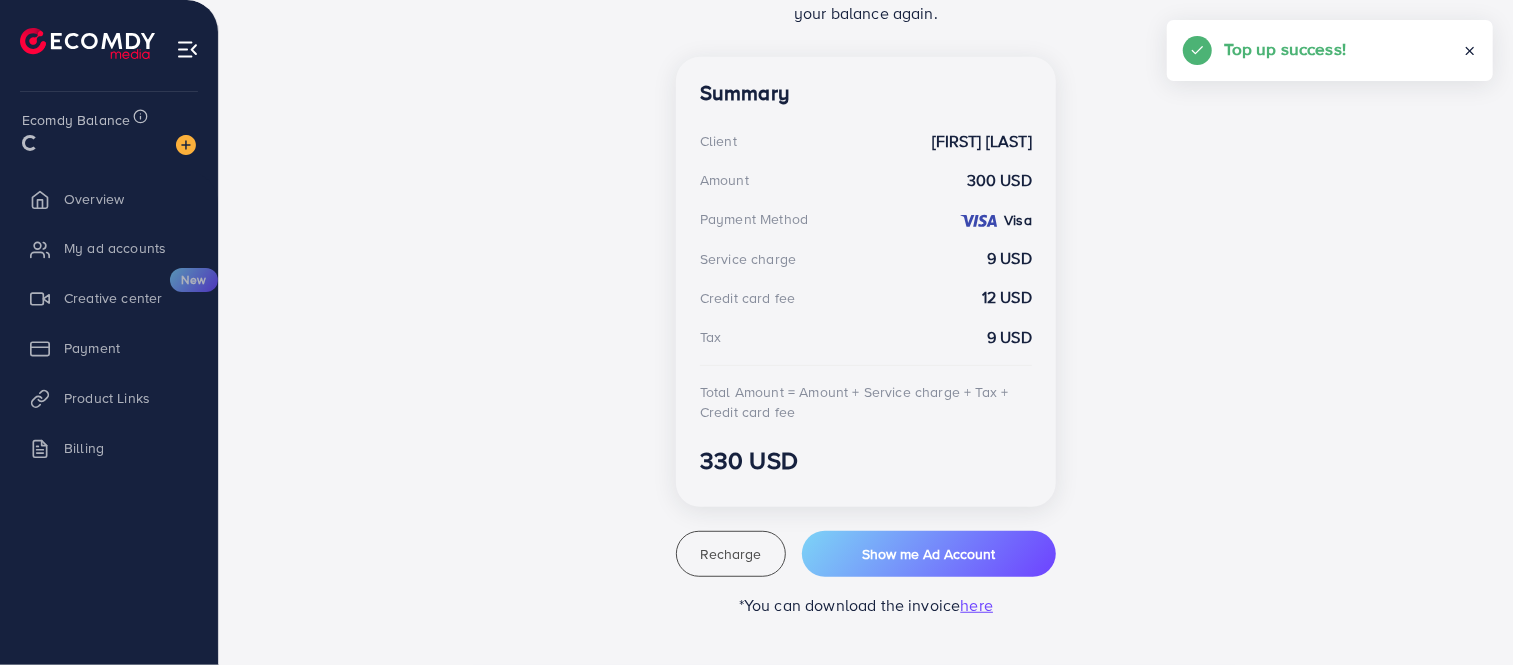 scroll, scrollTop: 524, scrollLeft: 0, axis: vertical 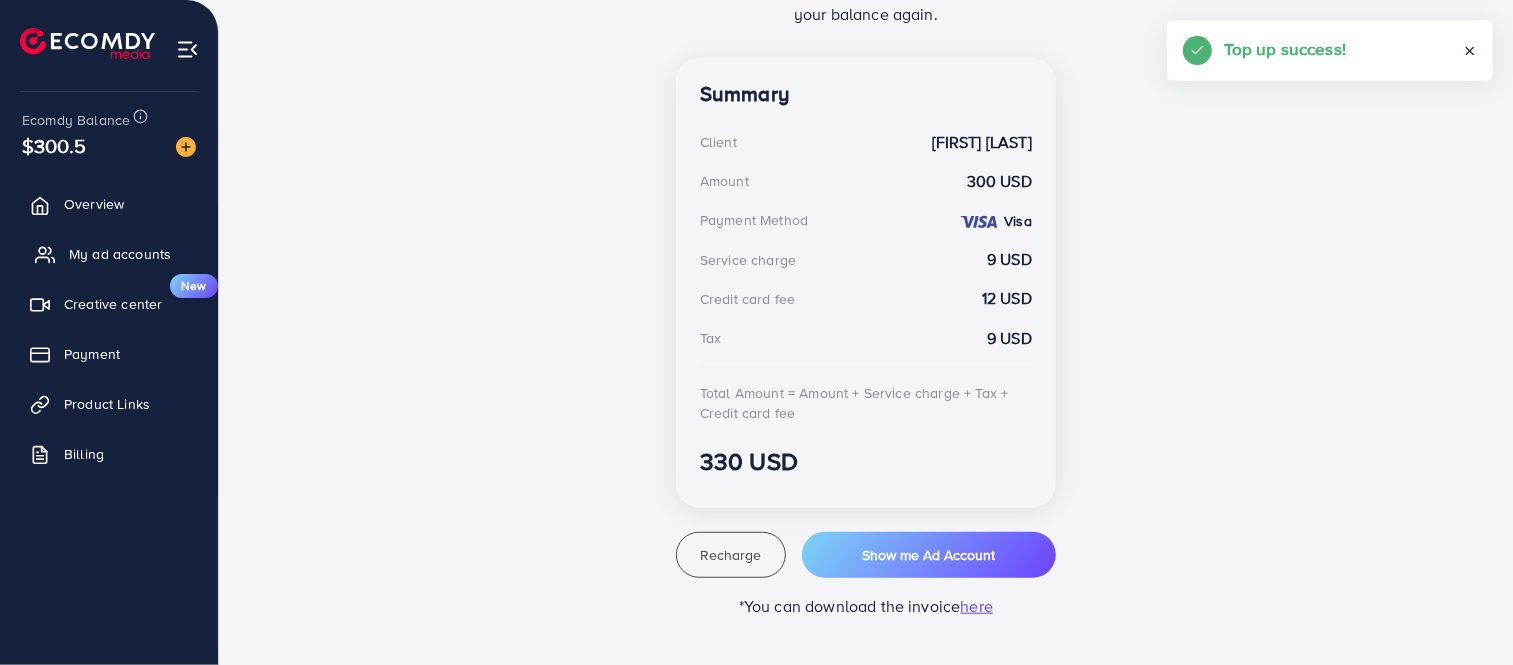 click on "My ad accounts" at bounding box center [120, 254] 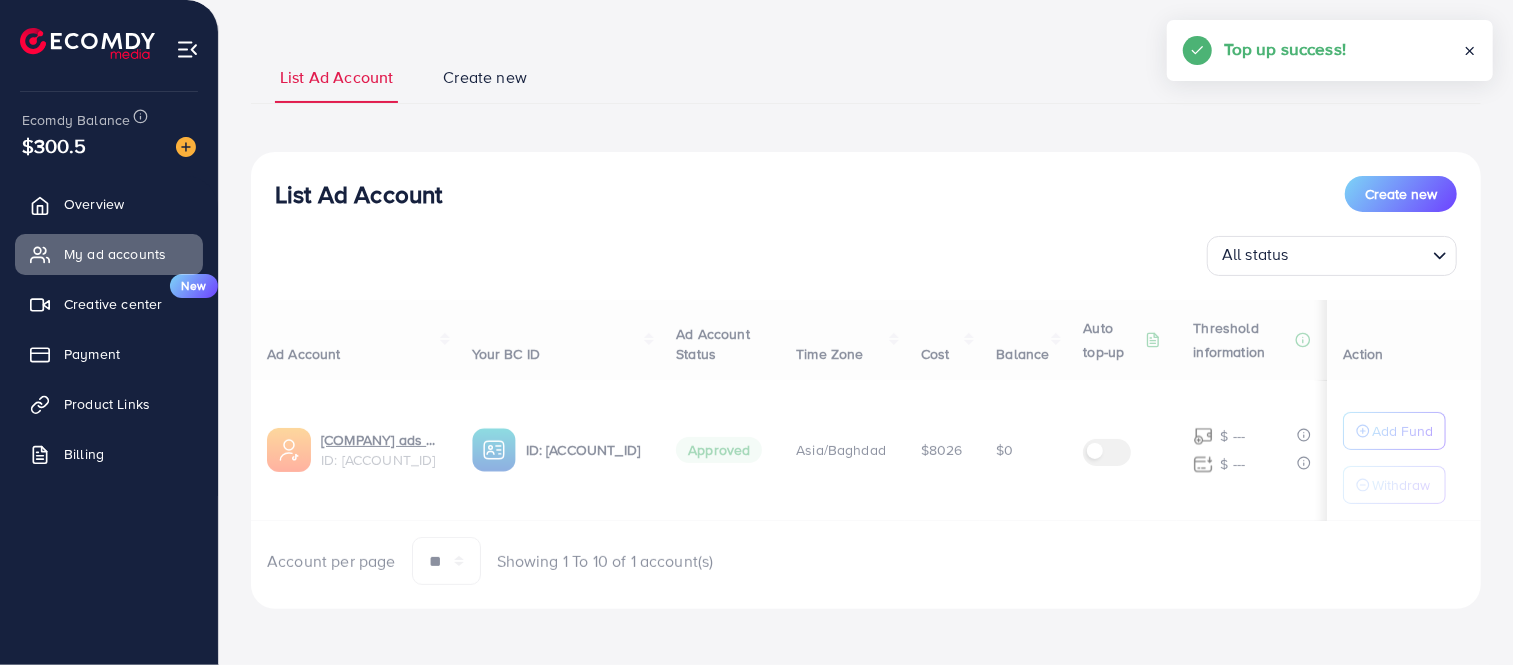 scroll, scrollTop: 0, scrollLeft: 0, axis: both 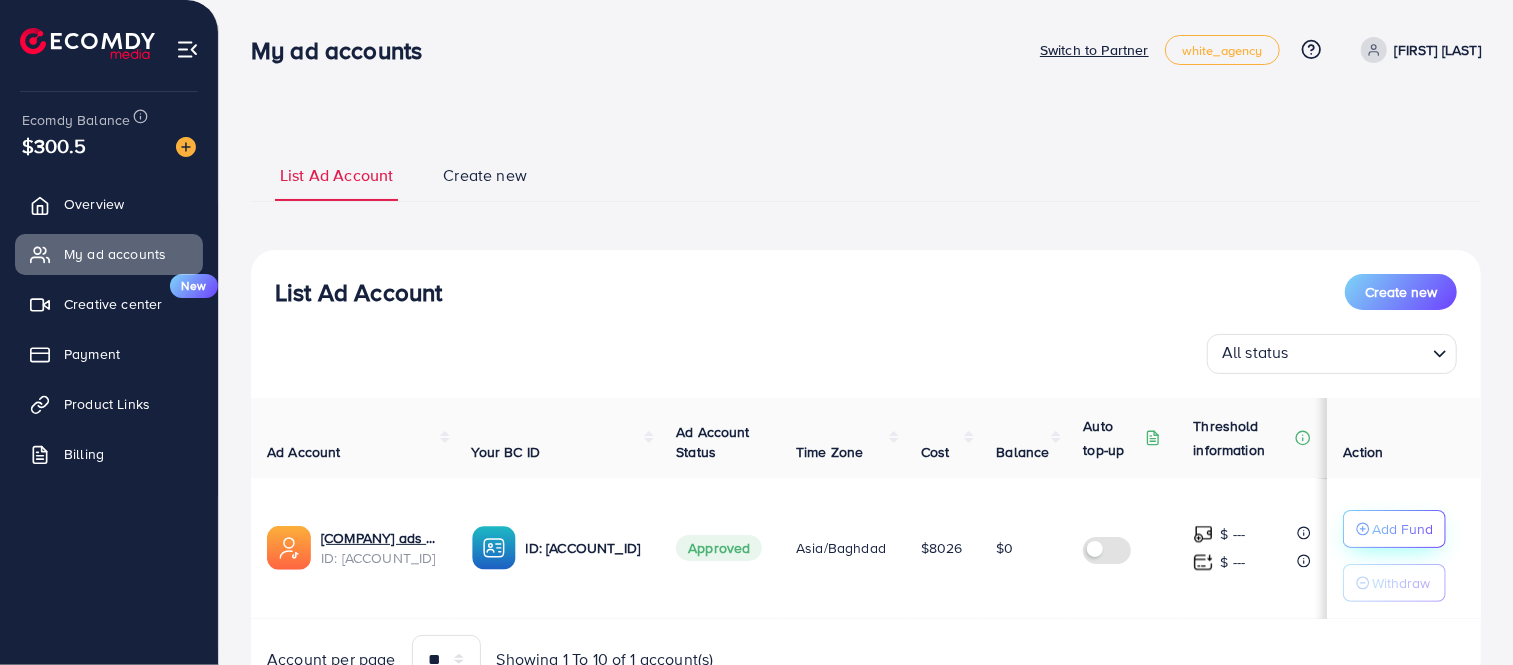 click on "Add Fund" at bounding box center [1402, 529] 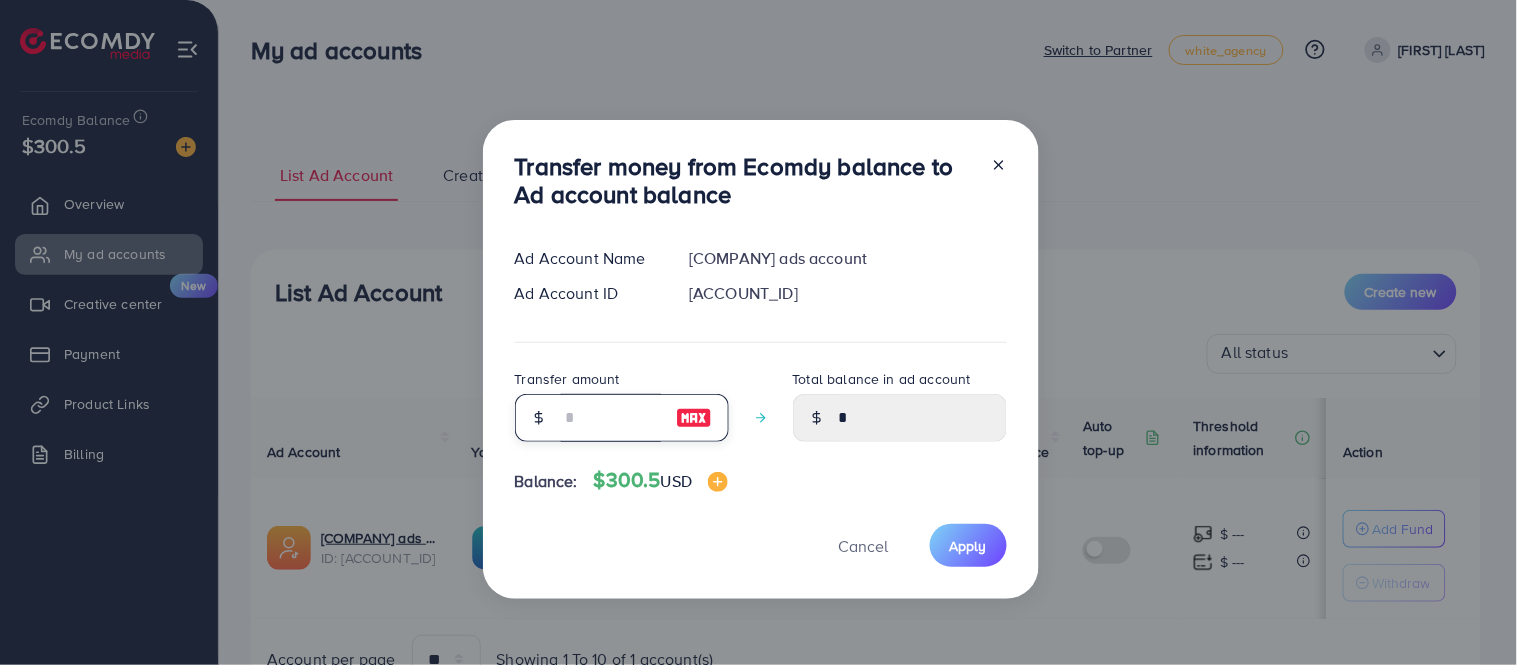 drag, startPoint x: 587, startPoint y: 403, endPoint x: 517, endPoint y: 402, distance: 70.00714 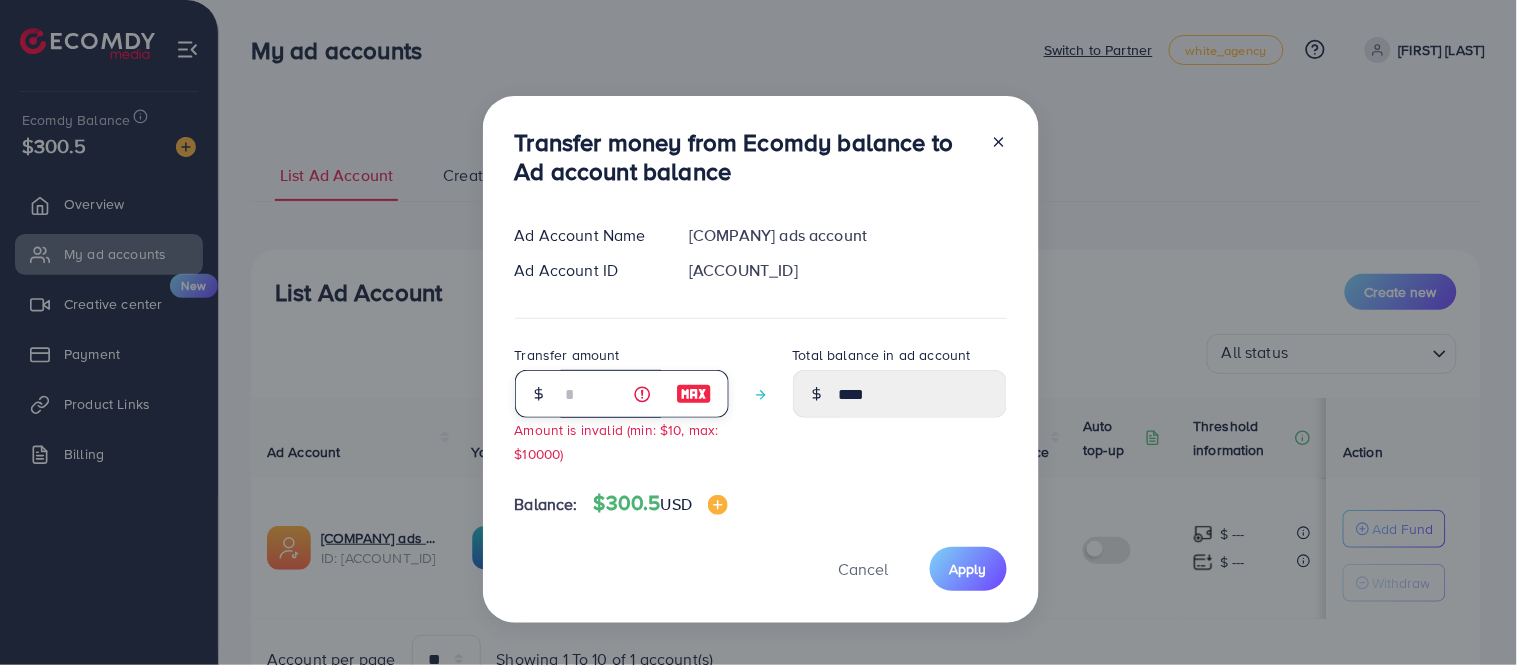 type on "**" 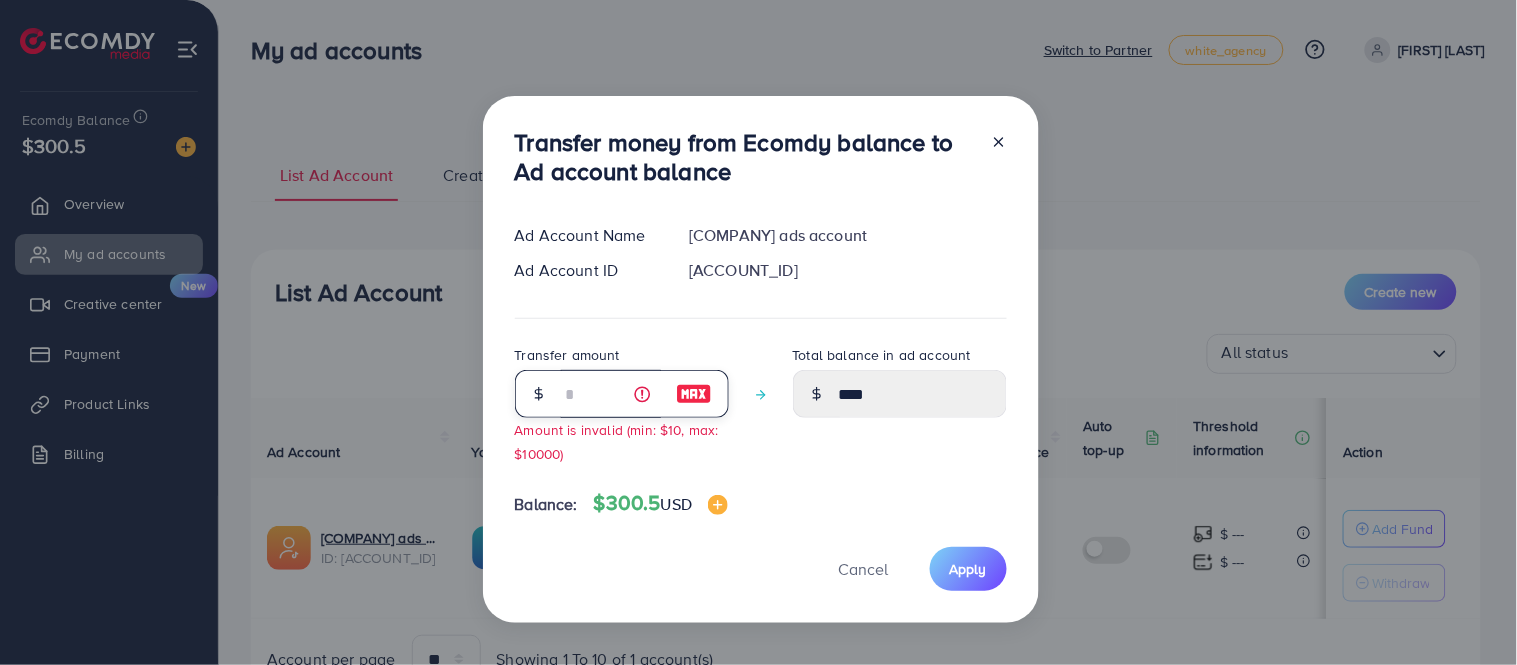type on "*****" 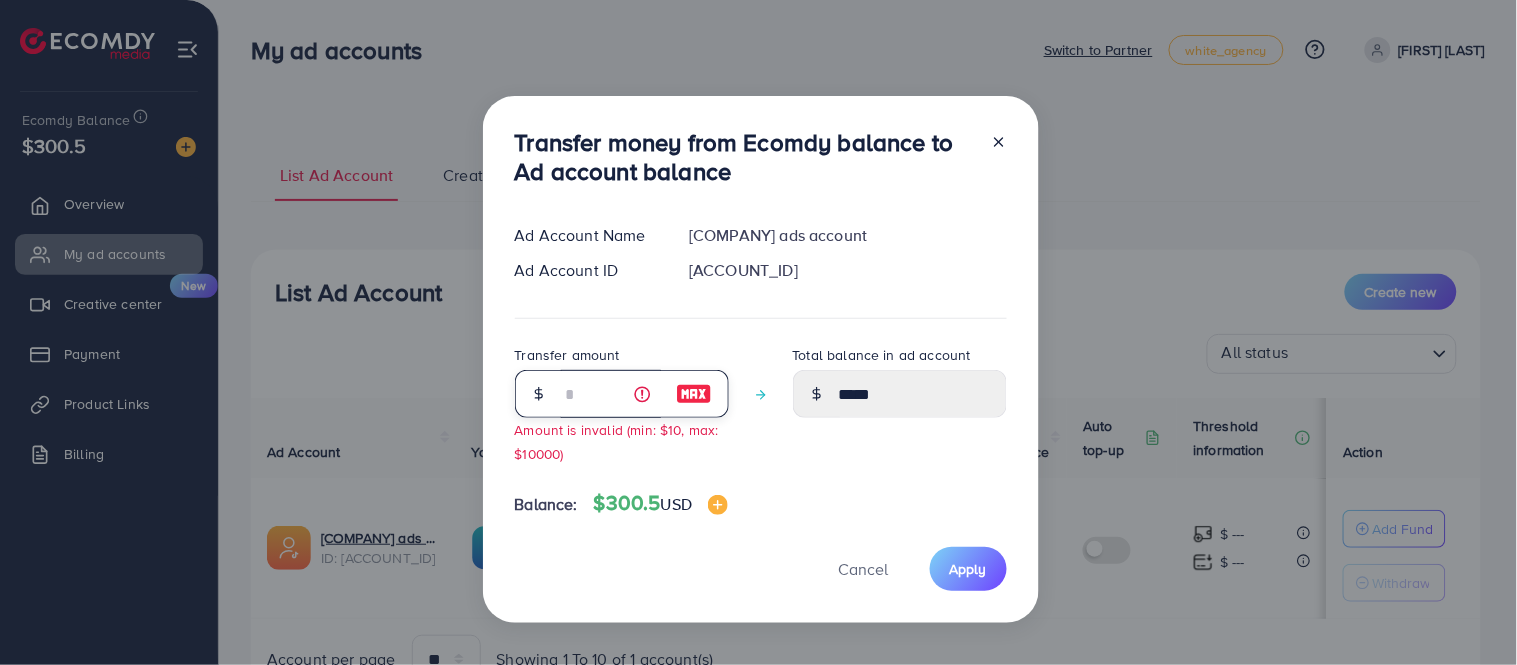 type on "***" 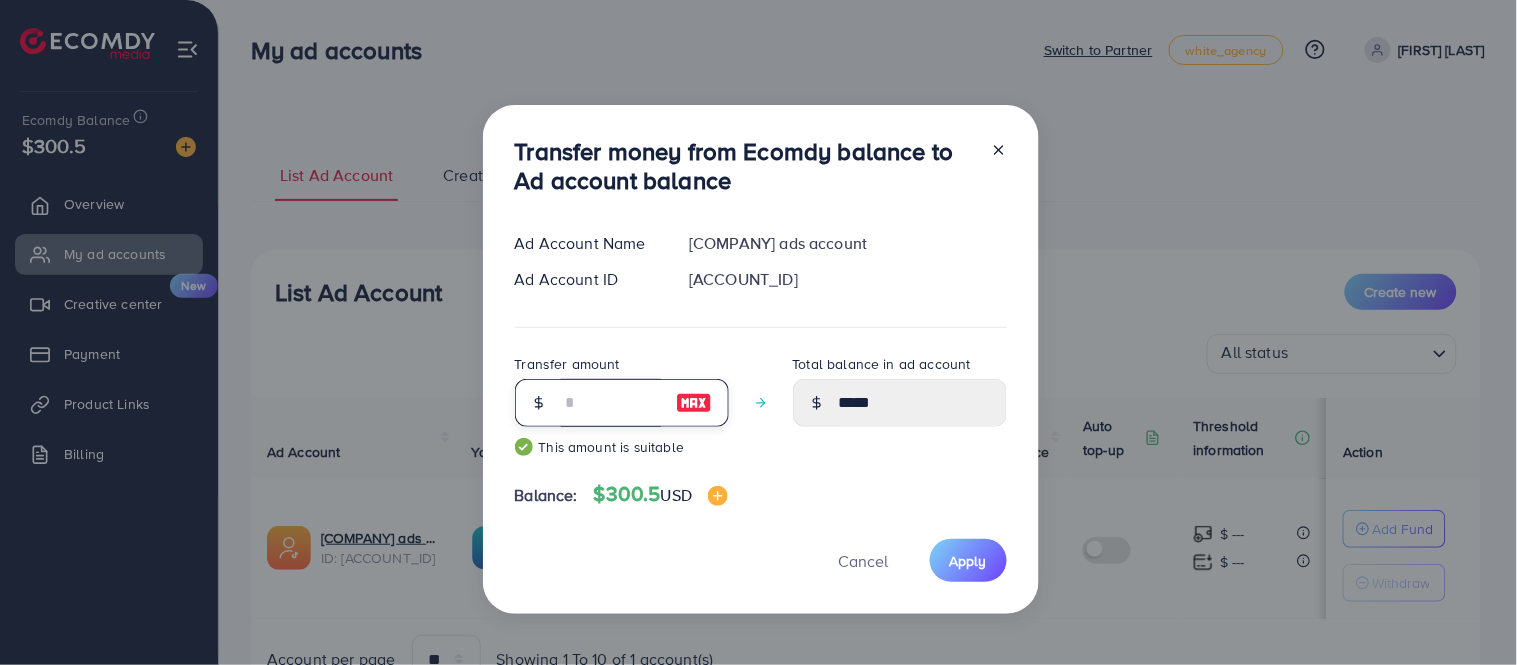 type on "******" 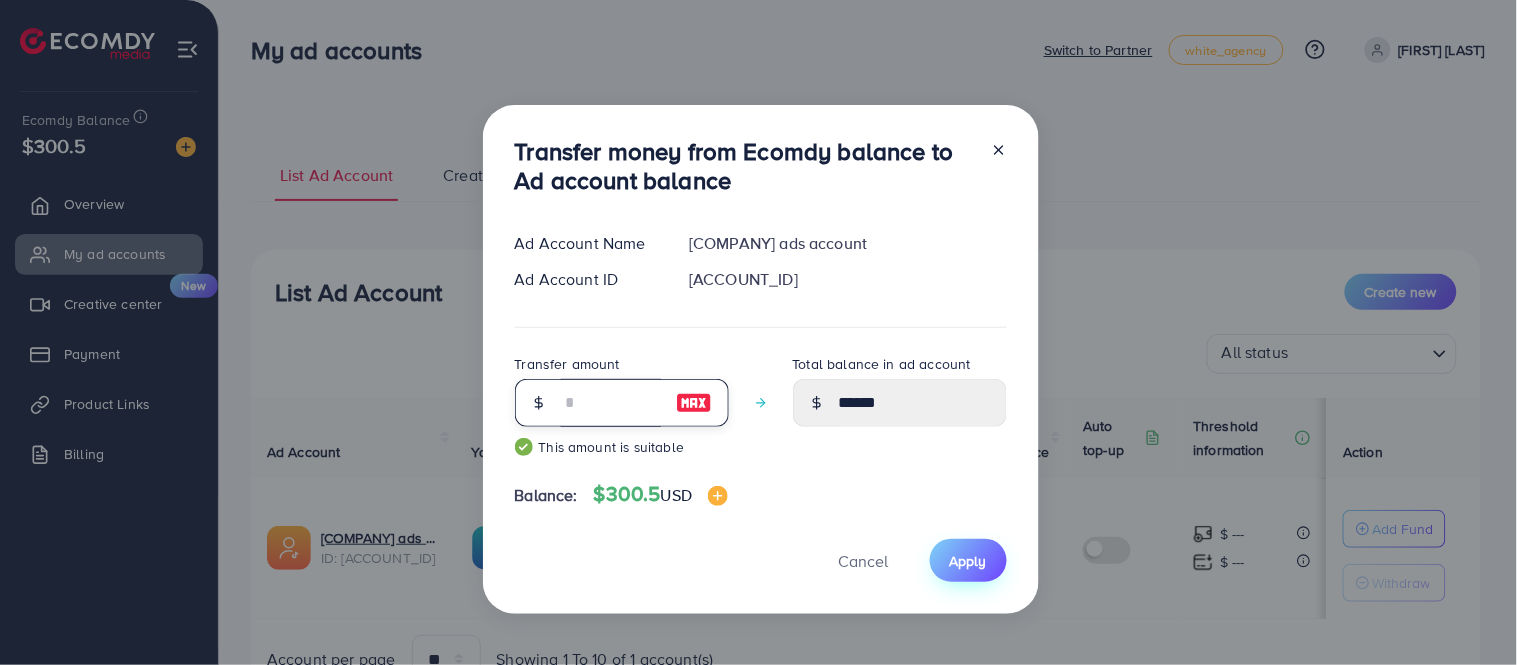 type on "***" 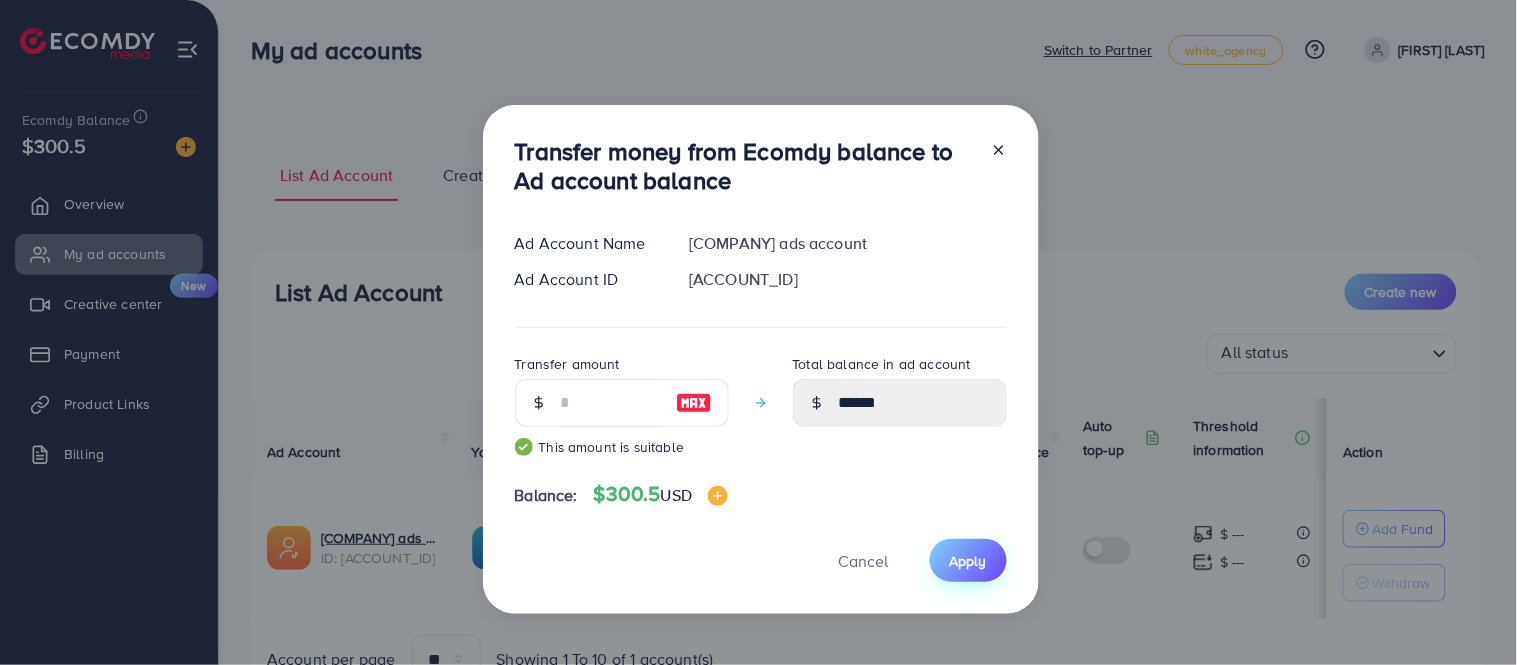 click on "Apply" at bounding box center (968, 561) 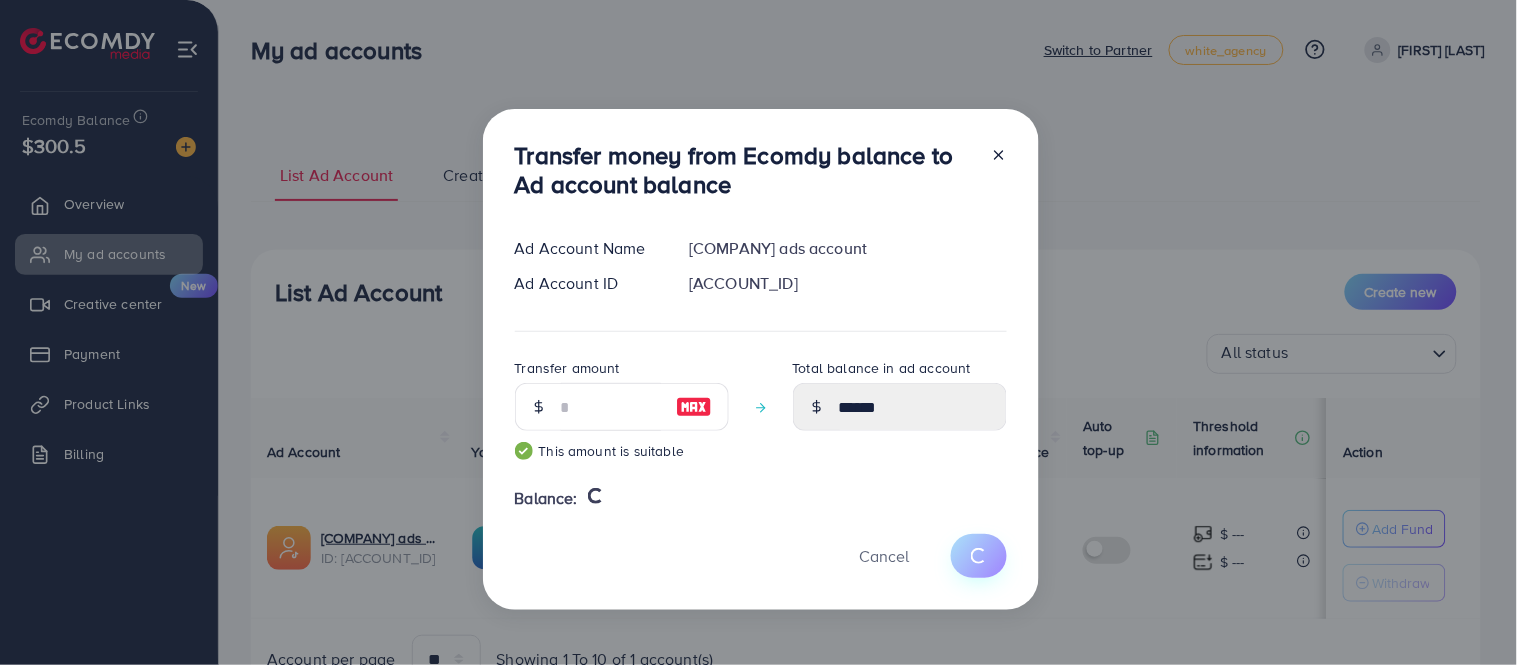 type 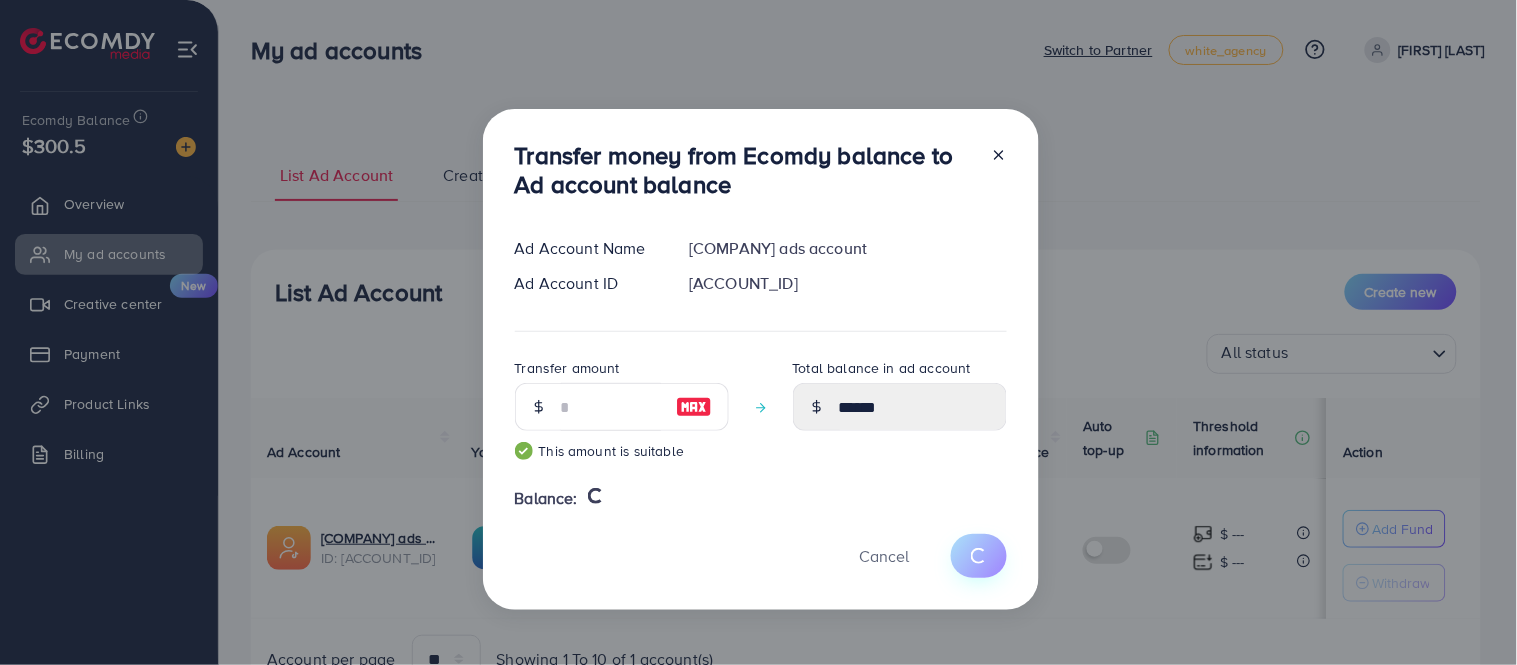 type on "*" 